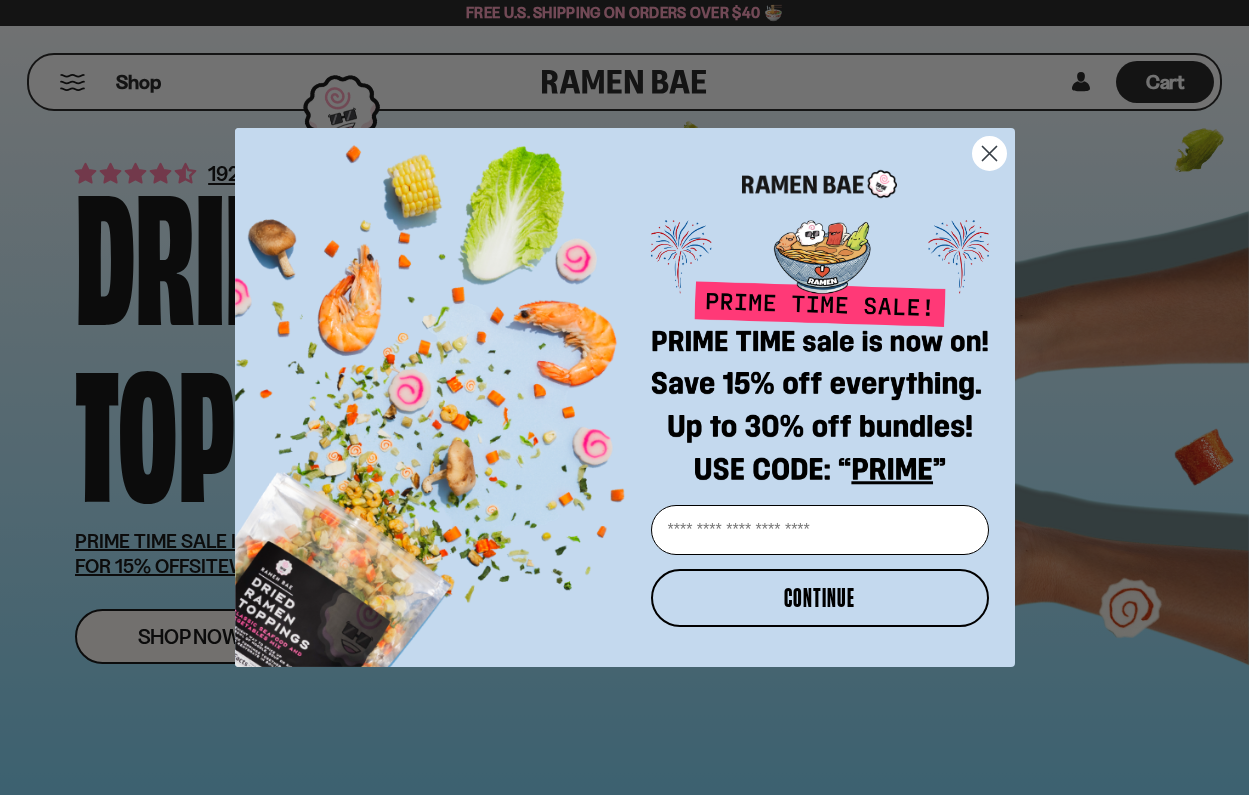 scroll, scrollTop: 95, scrollLeft: 0, axis: vertical 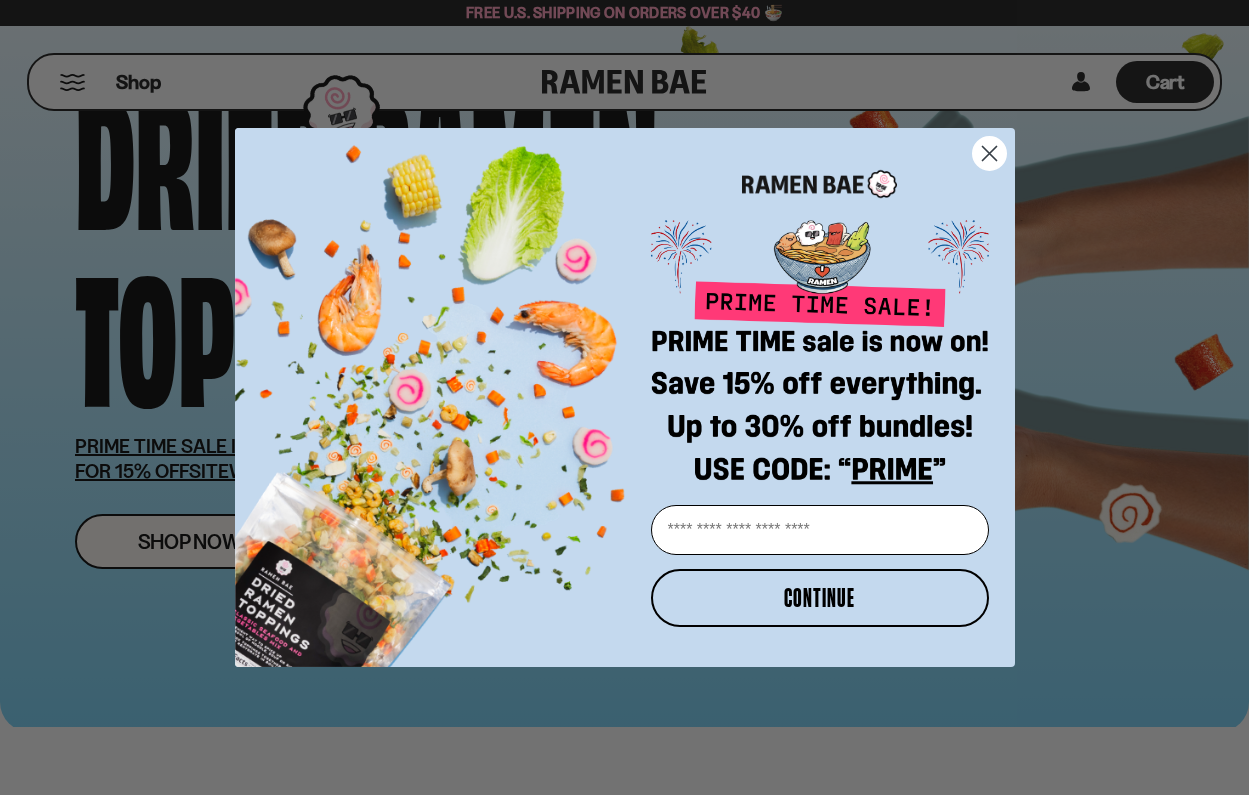 click 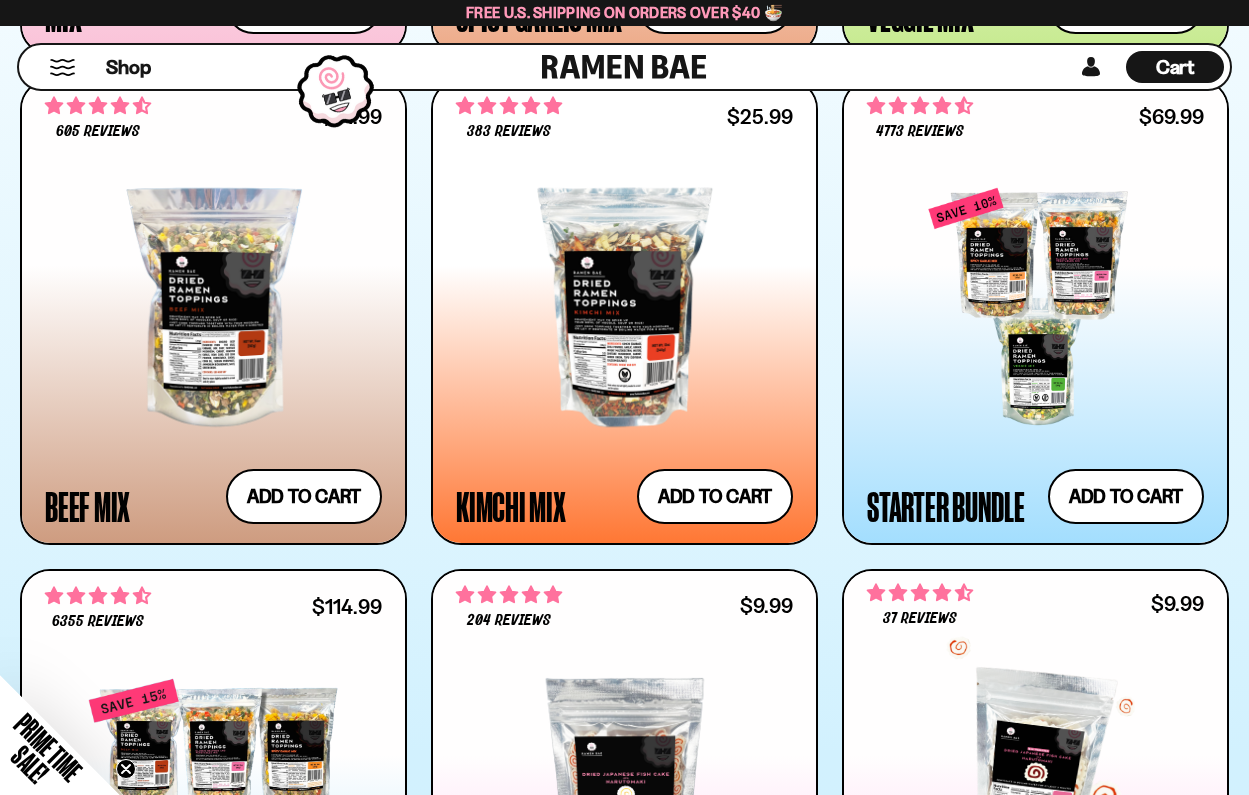 scroll, scrollTop: 1794, scrollLeft: 0, axis: vertical 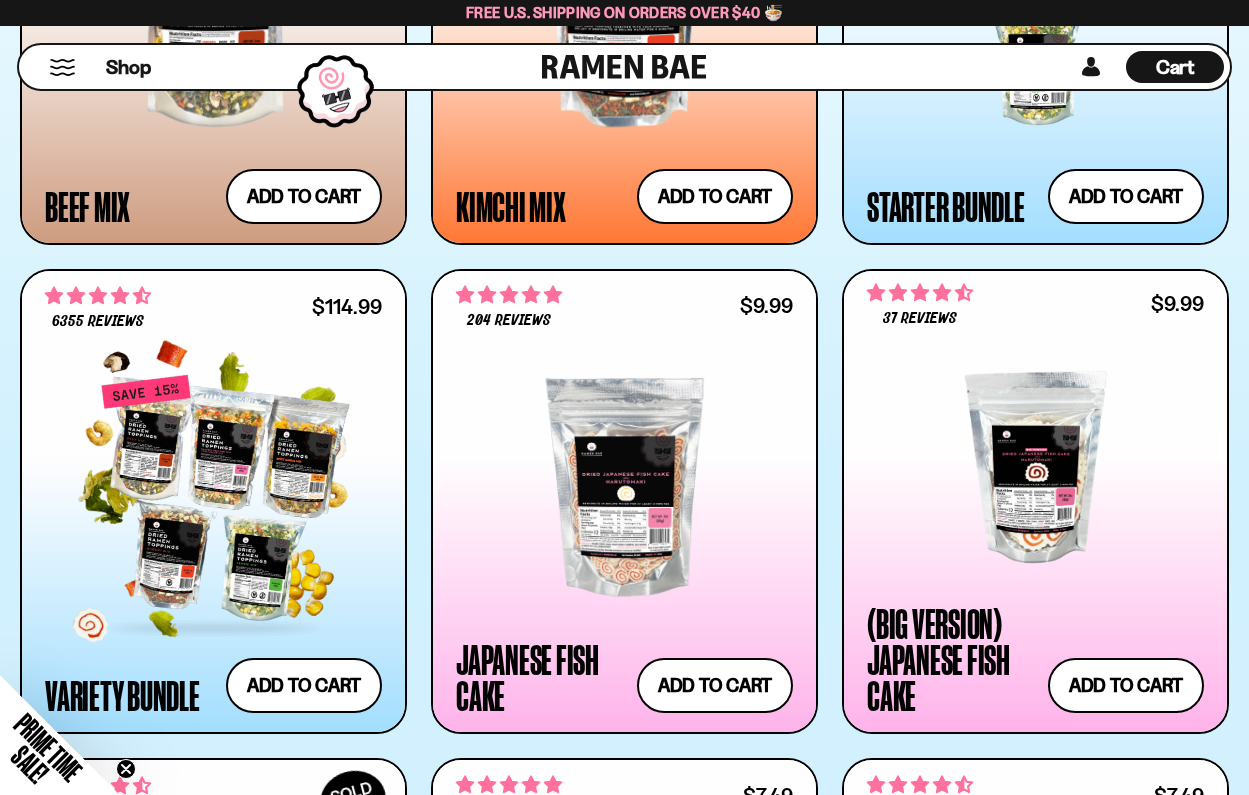 click at bounding box center (213, 496) 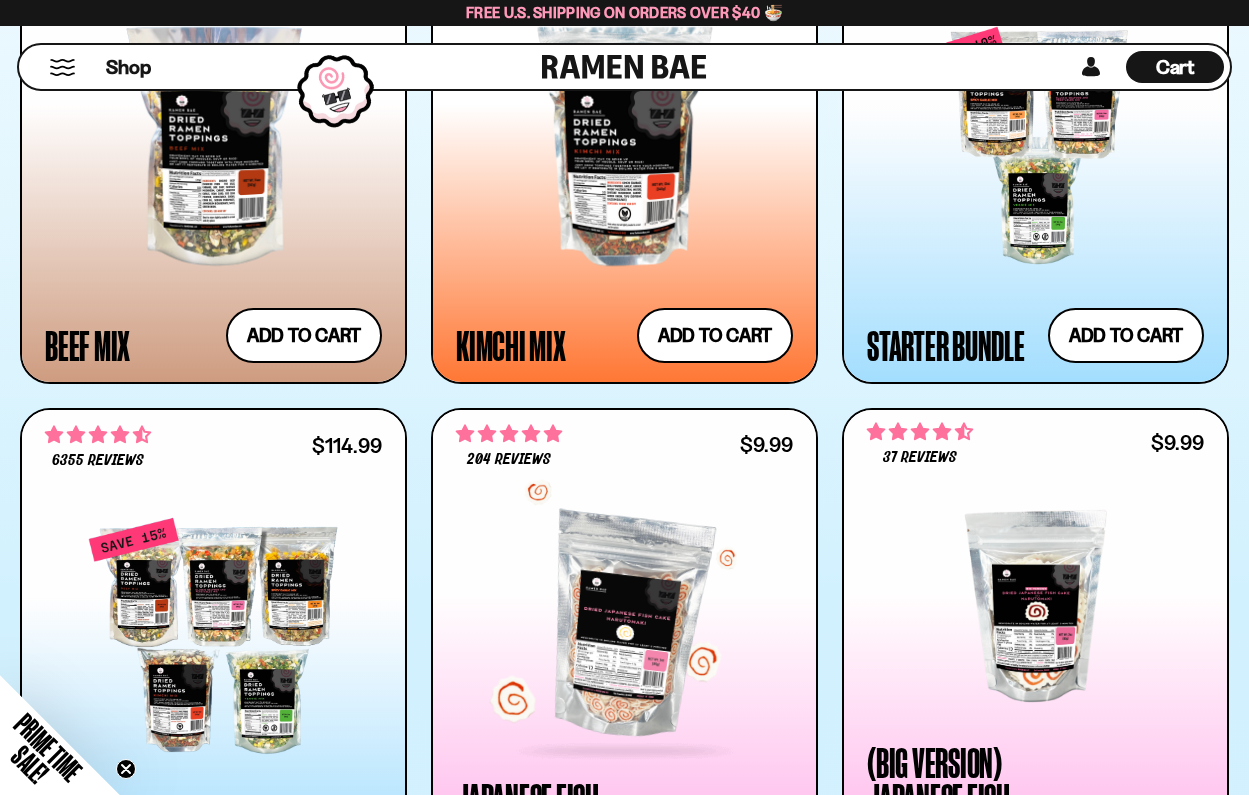 scroll, scrollTop: 1518, scrollLeft: 0, axis: vertical 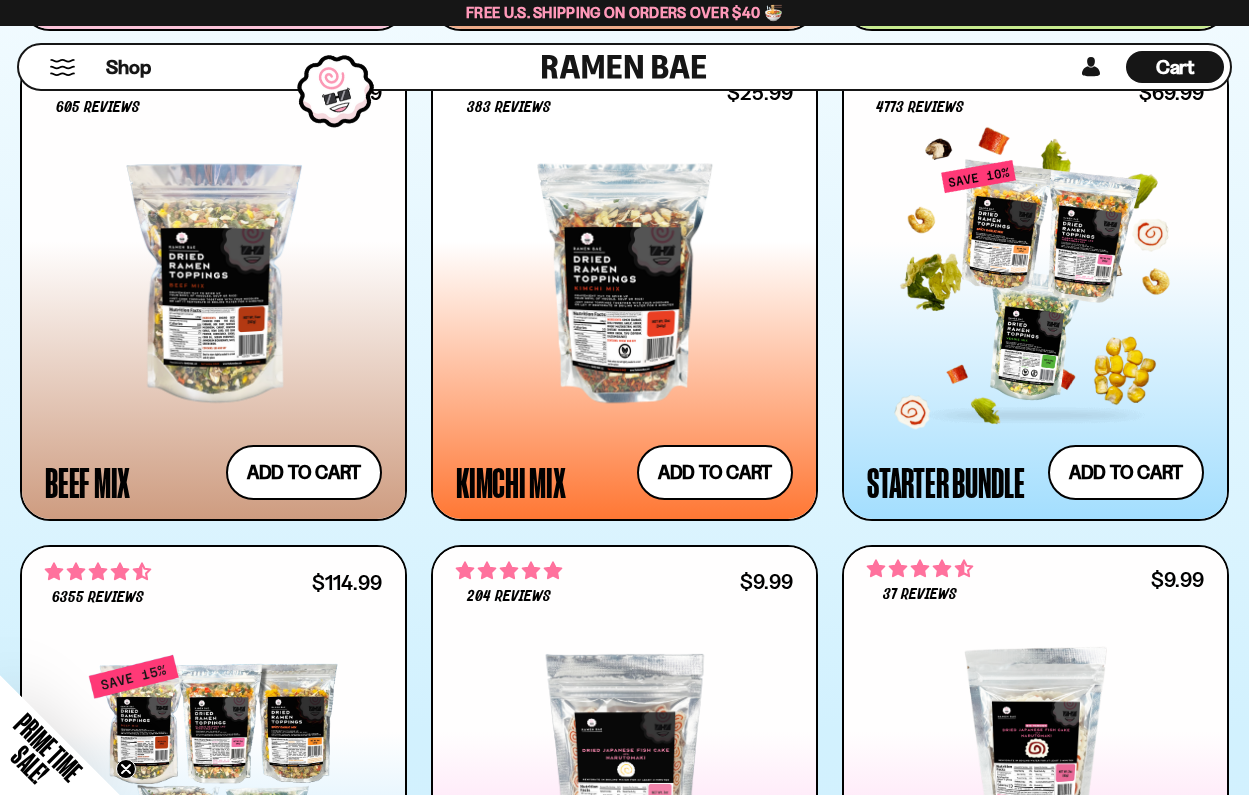 click at bounding box center [1035, 283] 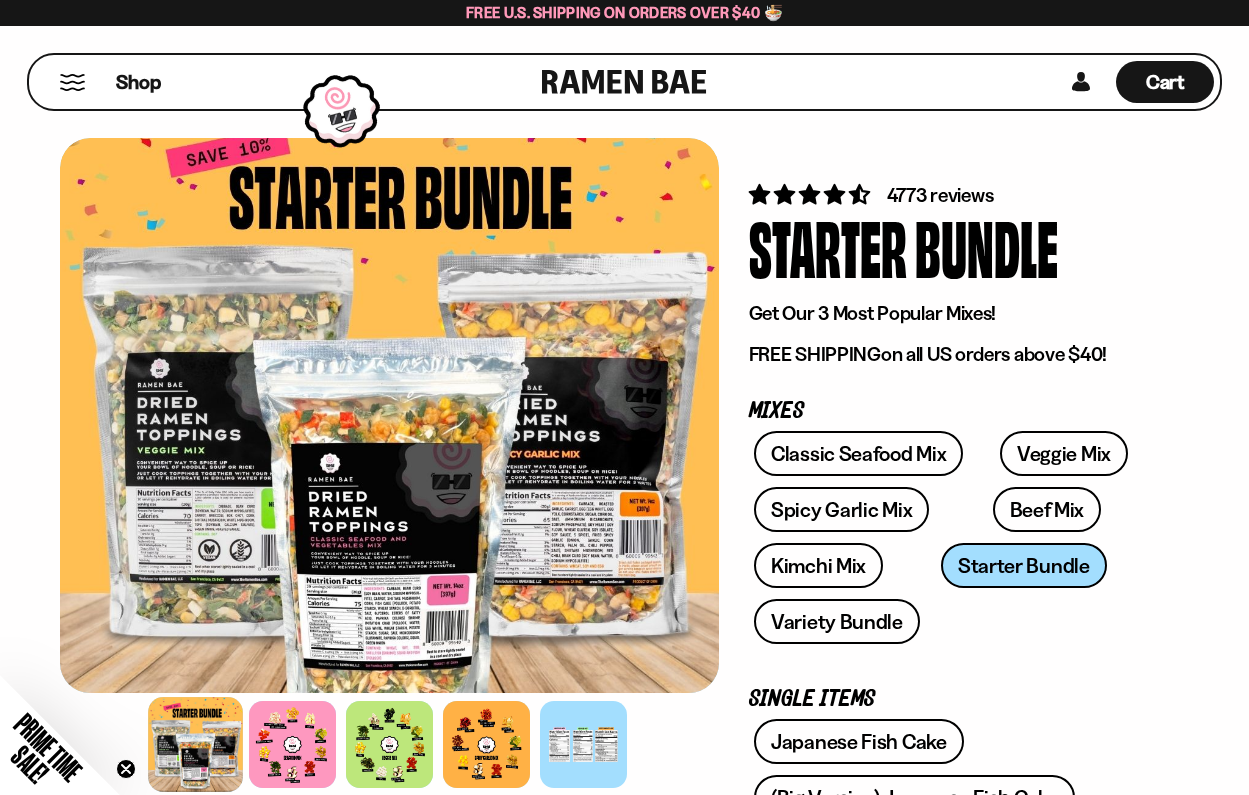 scroll, scrollTop: 0, scrollLeft: 0, axis: both 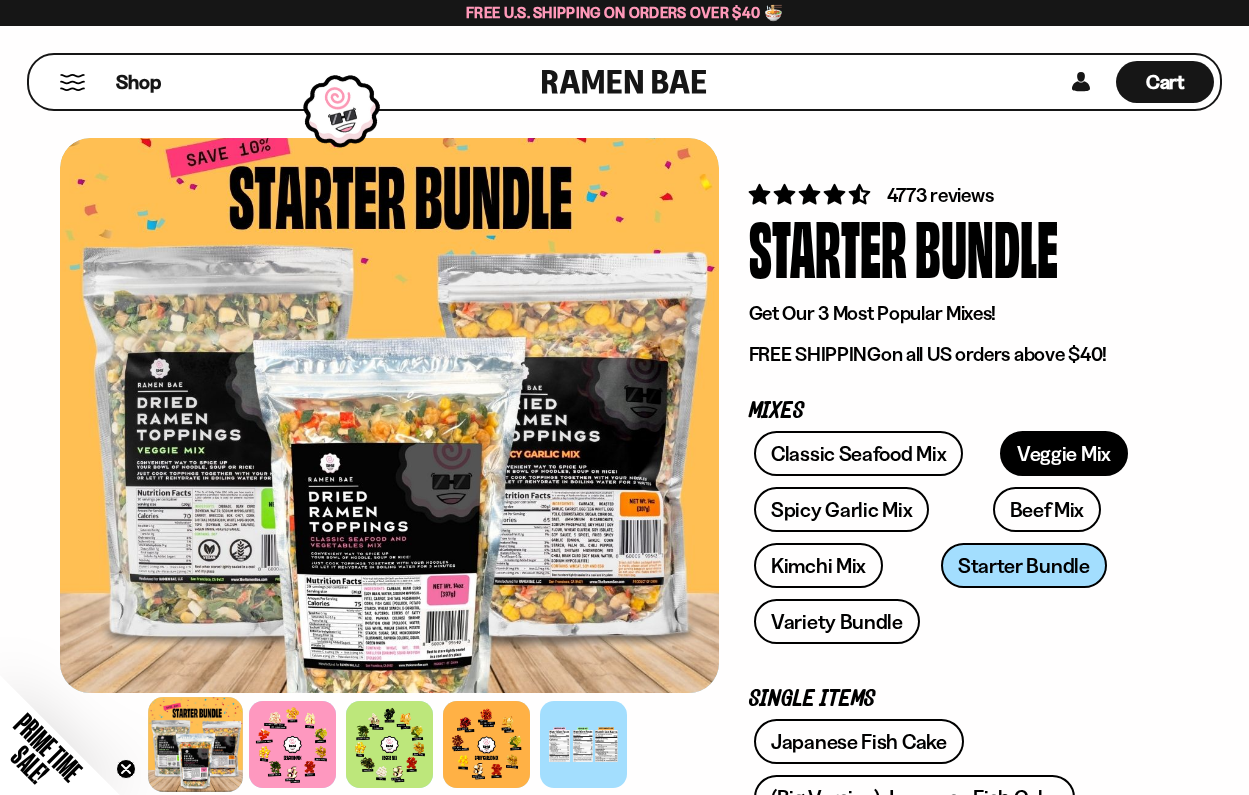 click on "Veggie Mix" at bounding box center [1064, 453] 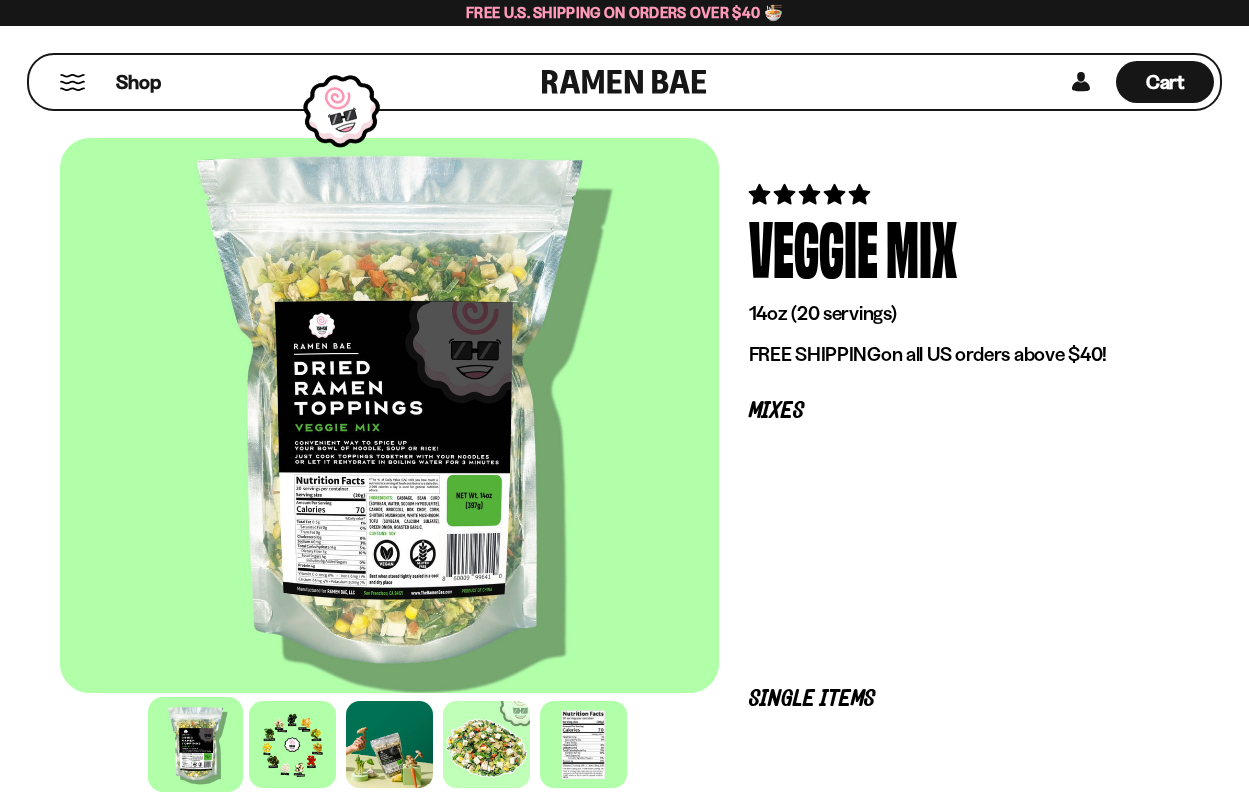 scroll, scrollTop: 0, scrollLeft: 0, axis: both 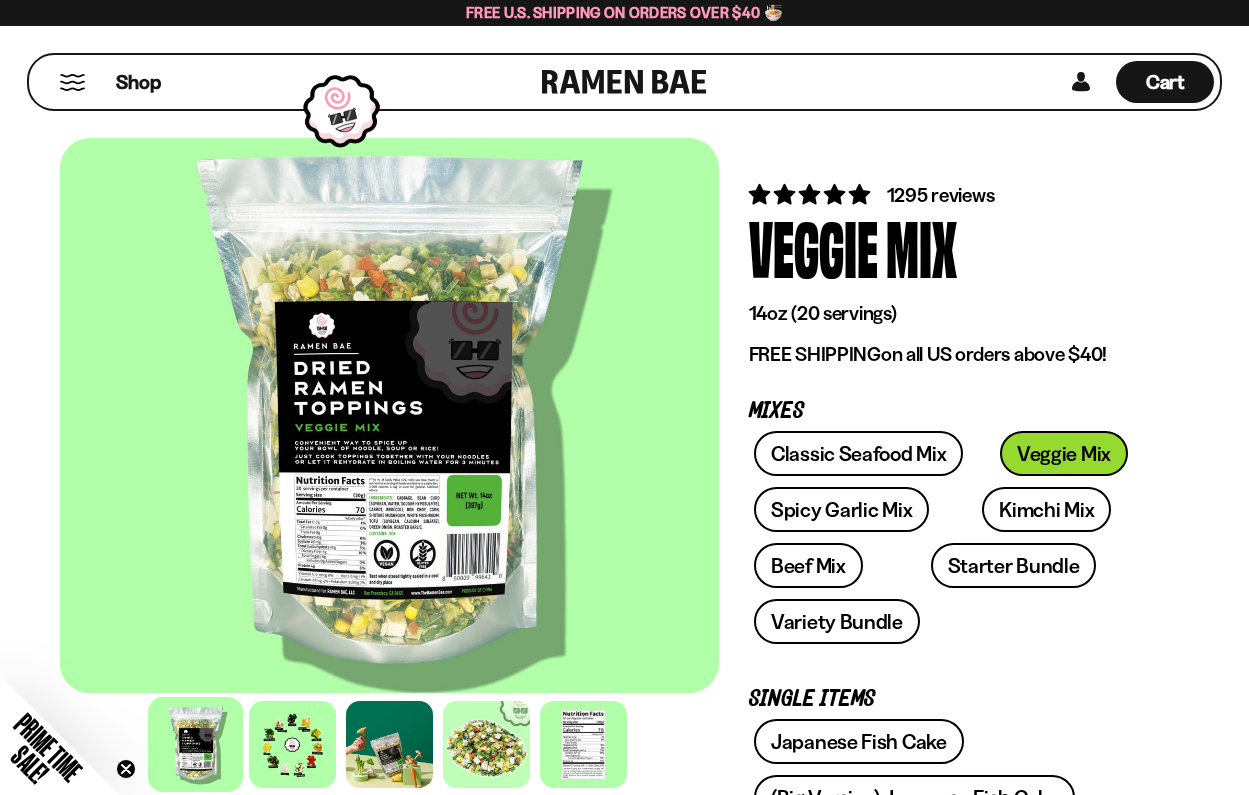 click at bounding box center (624, 82) 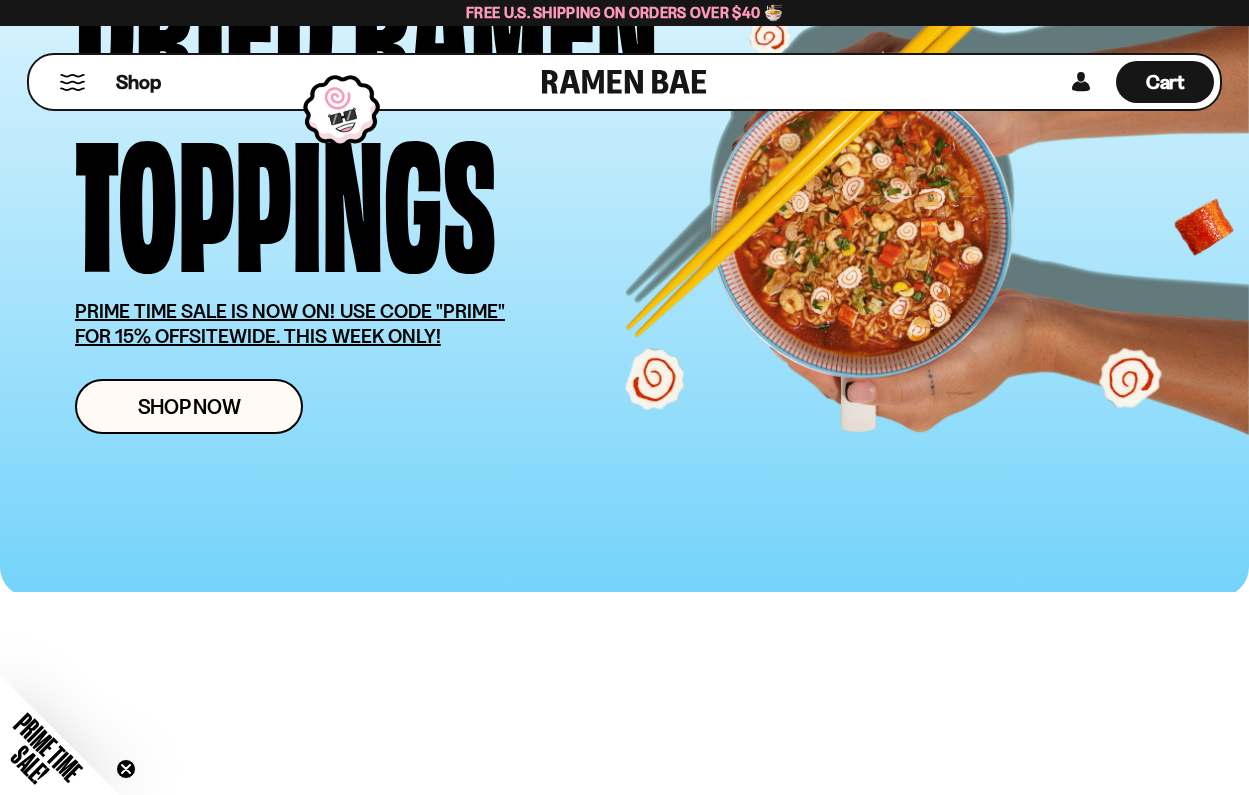 scroll, scrollTop: 0, scrollLeft: 0, axis: both 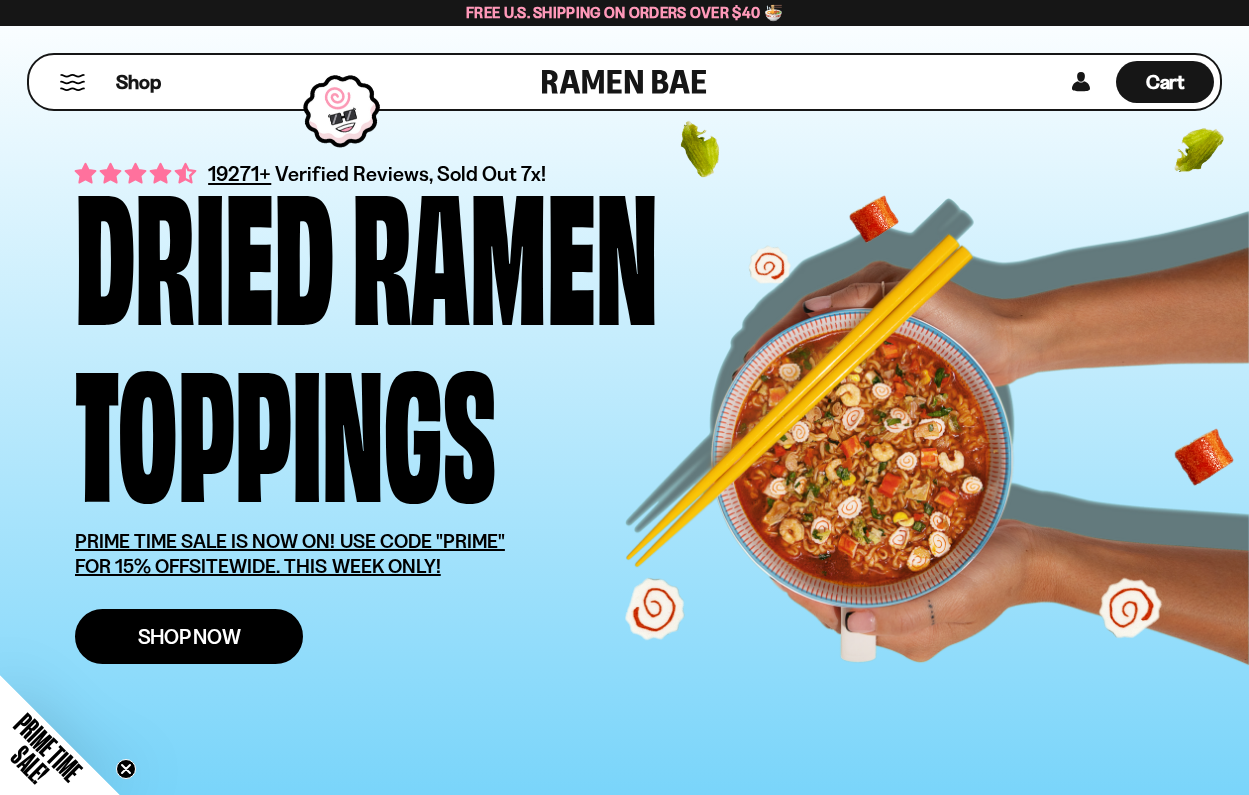 click on "Shop Now" at bounding box center (189, 636) 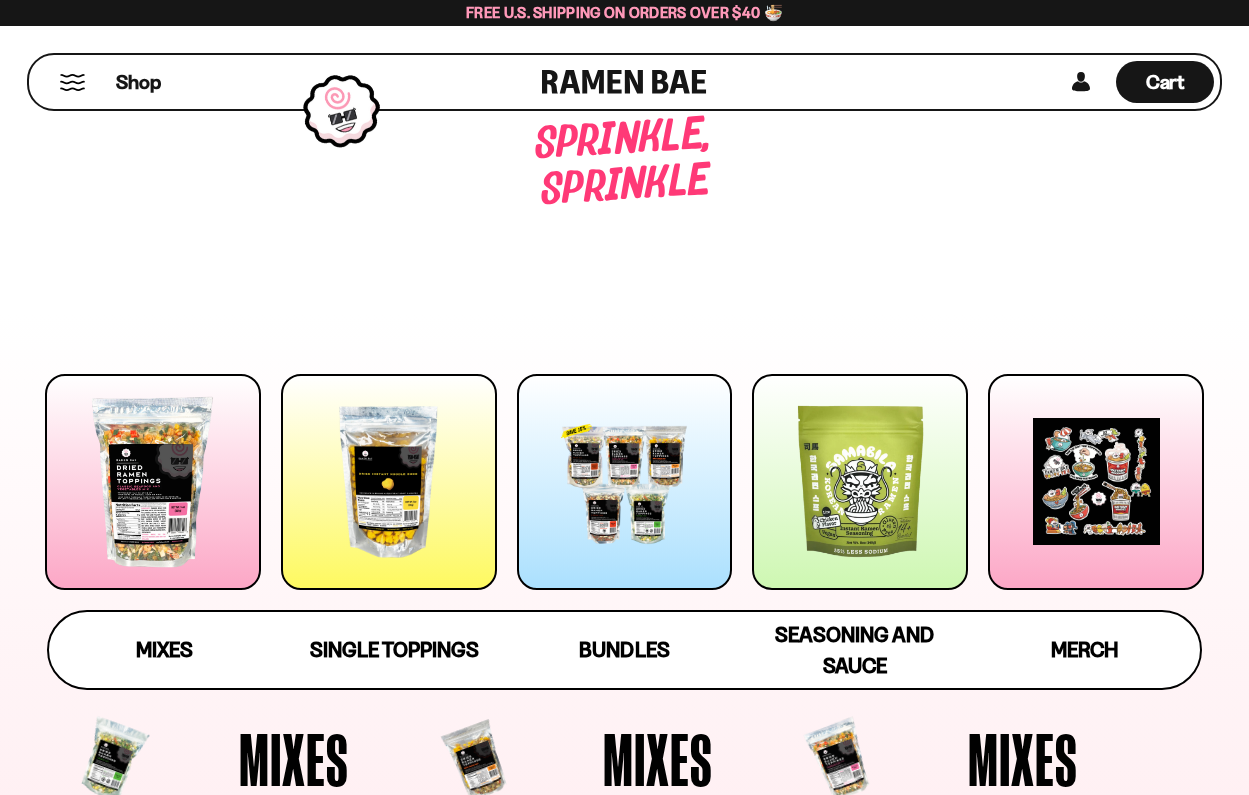 scroll, scrollTop: 0, scrollLeft: 0, axis: both 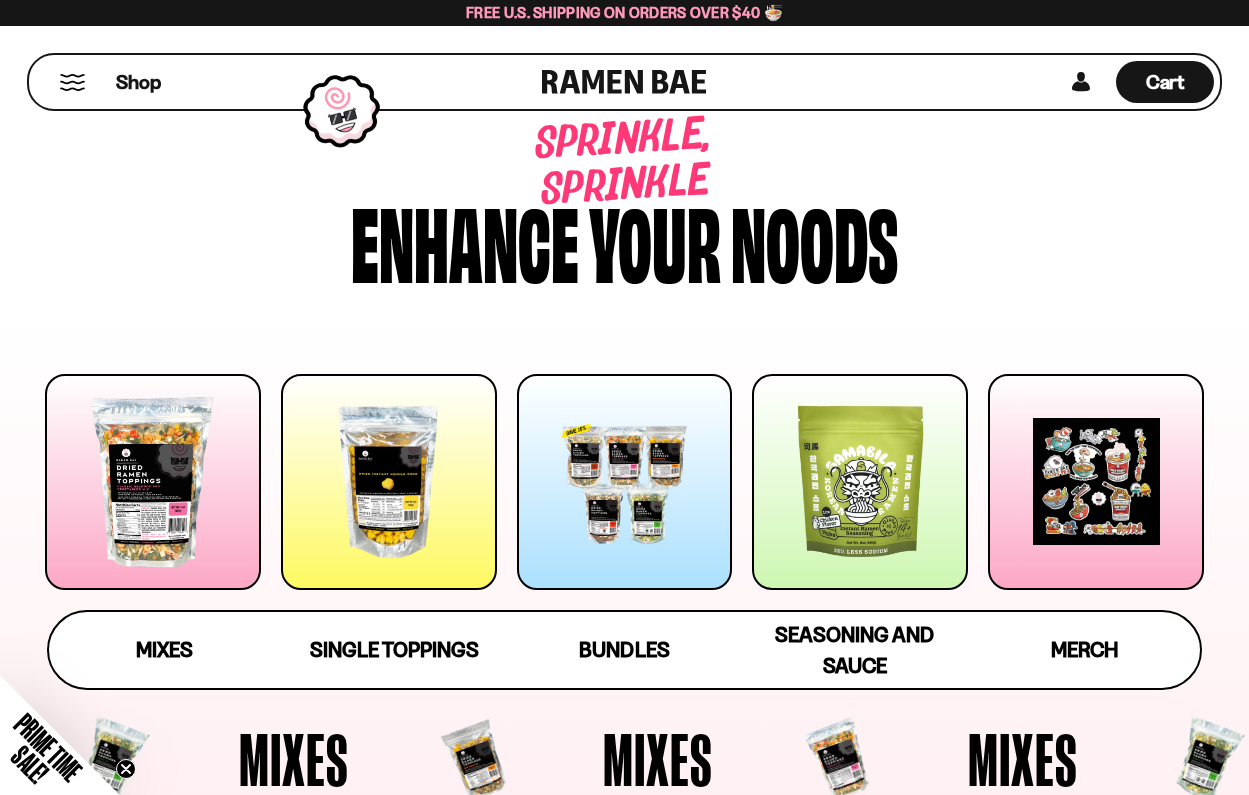 click at bounding box center [389, 482] 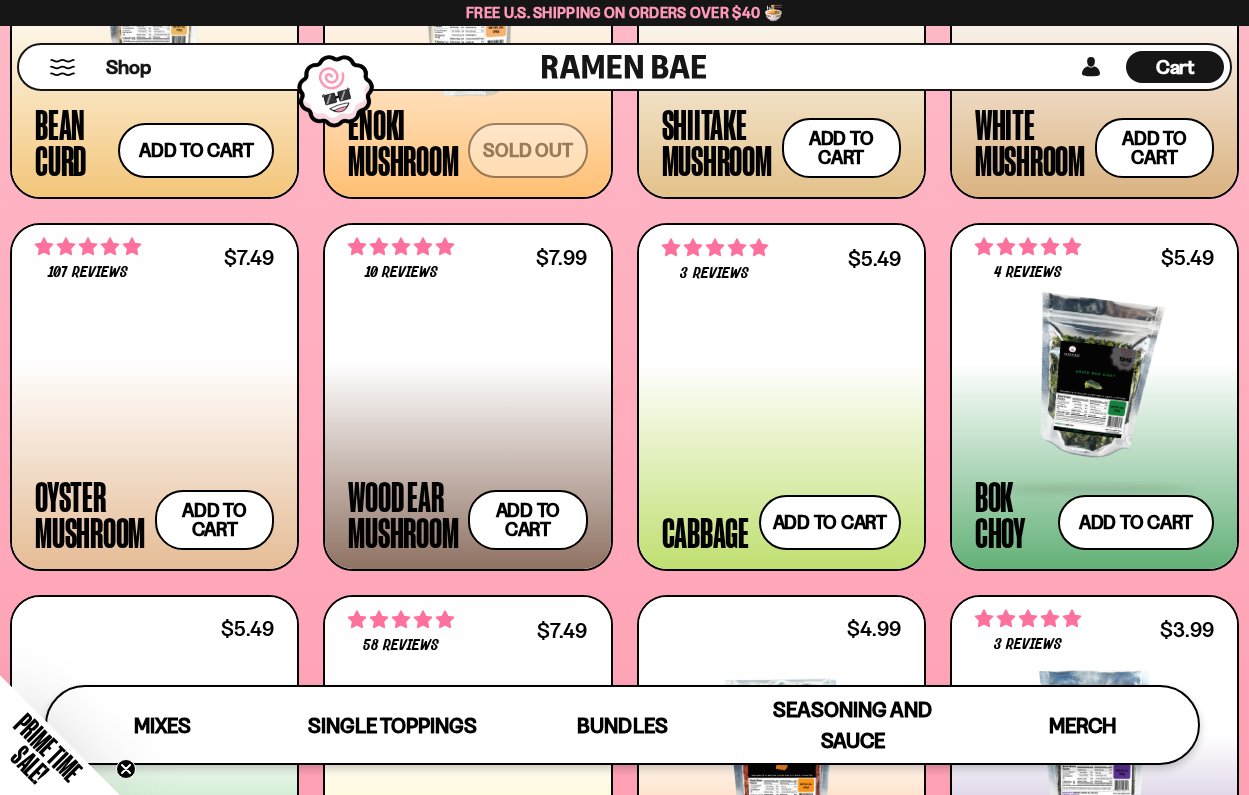 scroll, scrollTop: 2698, scrollLeft: 0, axis: vertical 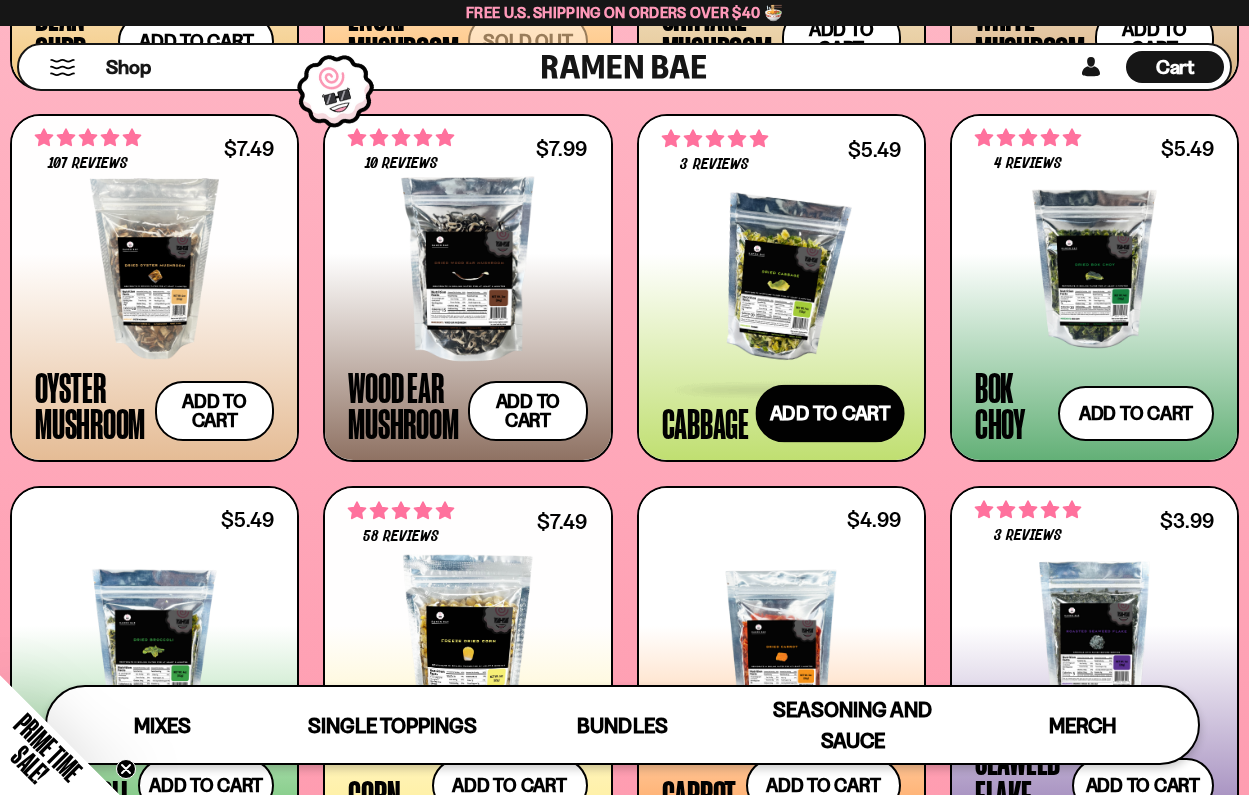 click on "Add to cart
Add
—
Regular price
$5.49
Regular price
Sale price
$5.49
Unit price
/
per" at bounding box center [829, 413] 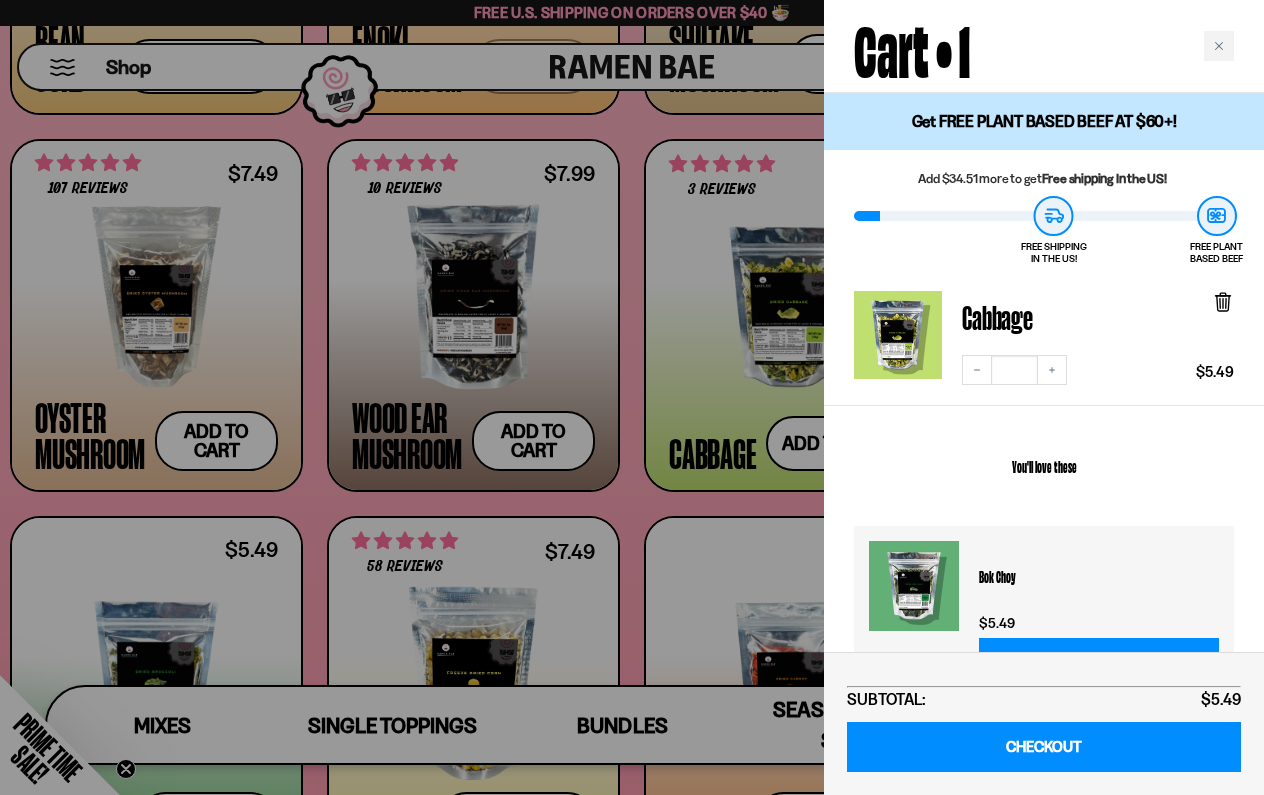 click at bounding box center (632, 397) 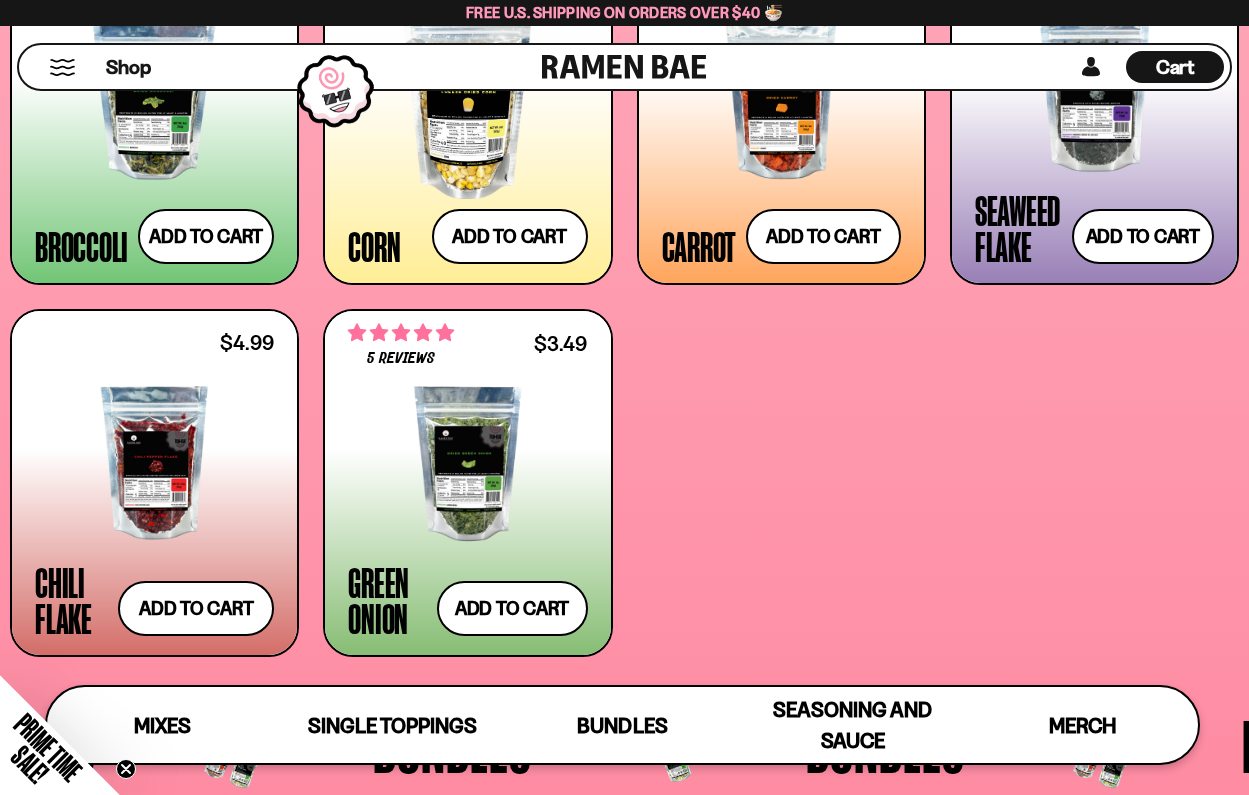 scroll, scrollTop: 2960, scrollLeft: 0, axis: vertical 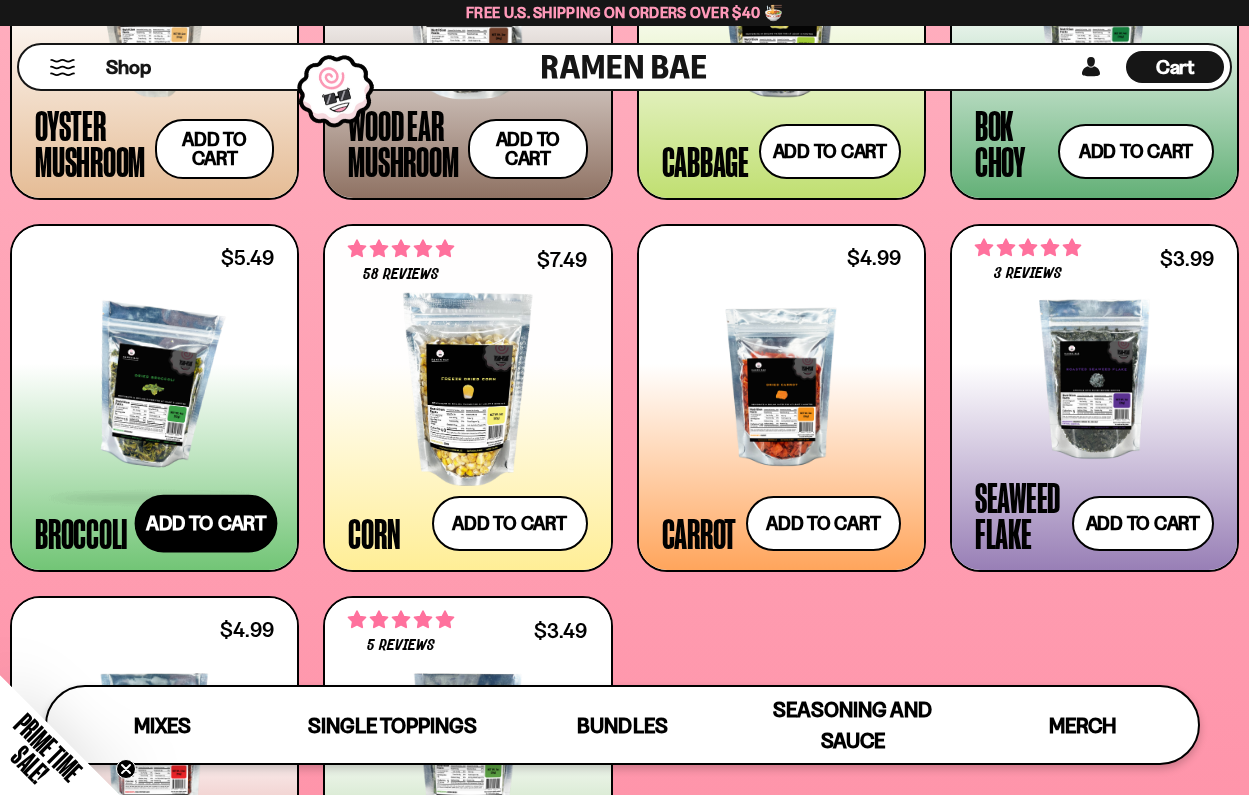 click on "Add to cart
Add
—
Regular price
$5.49
Regular price
Sale price
$5.49
Unit price
/
per" at bounding box center (206, 523) 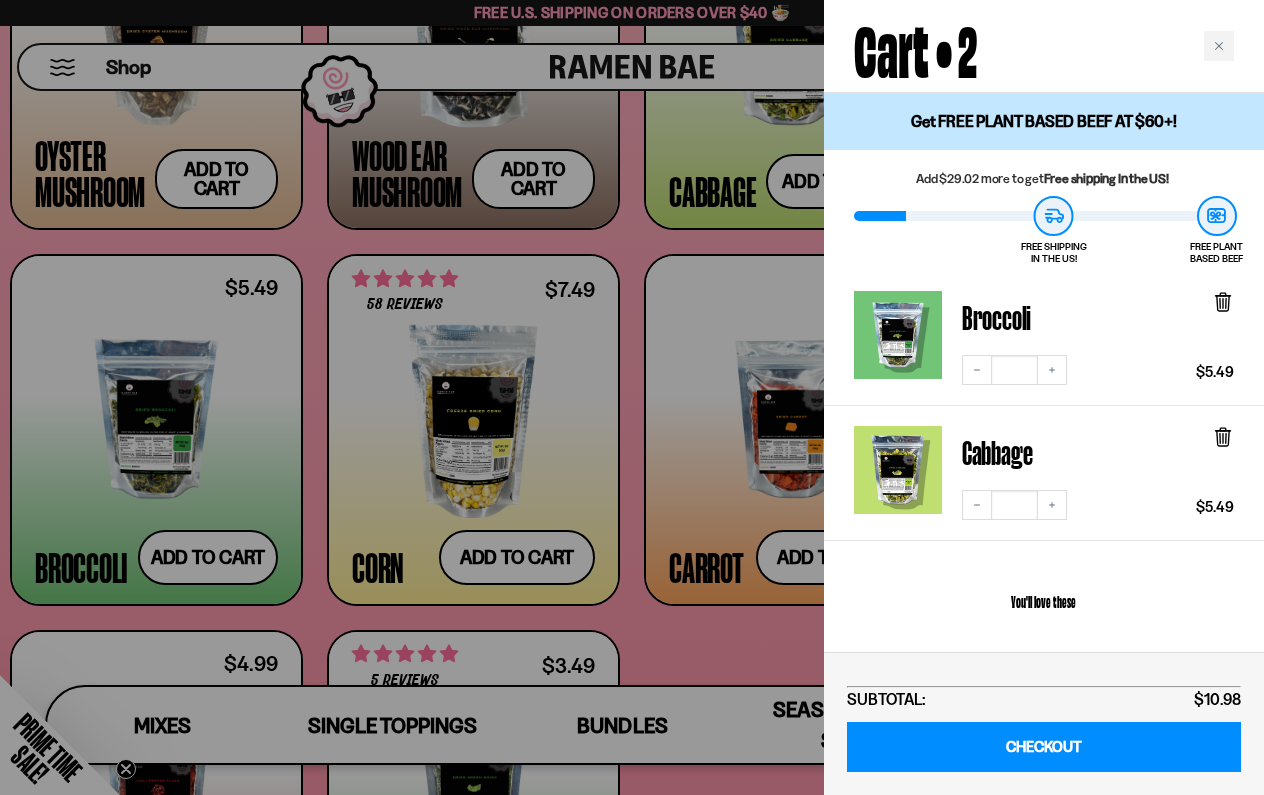 click at bounding box center (632, 397) 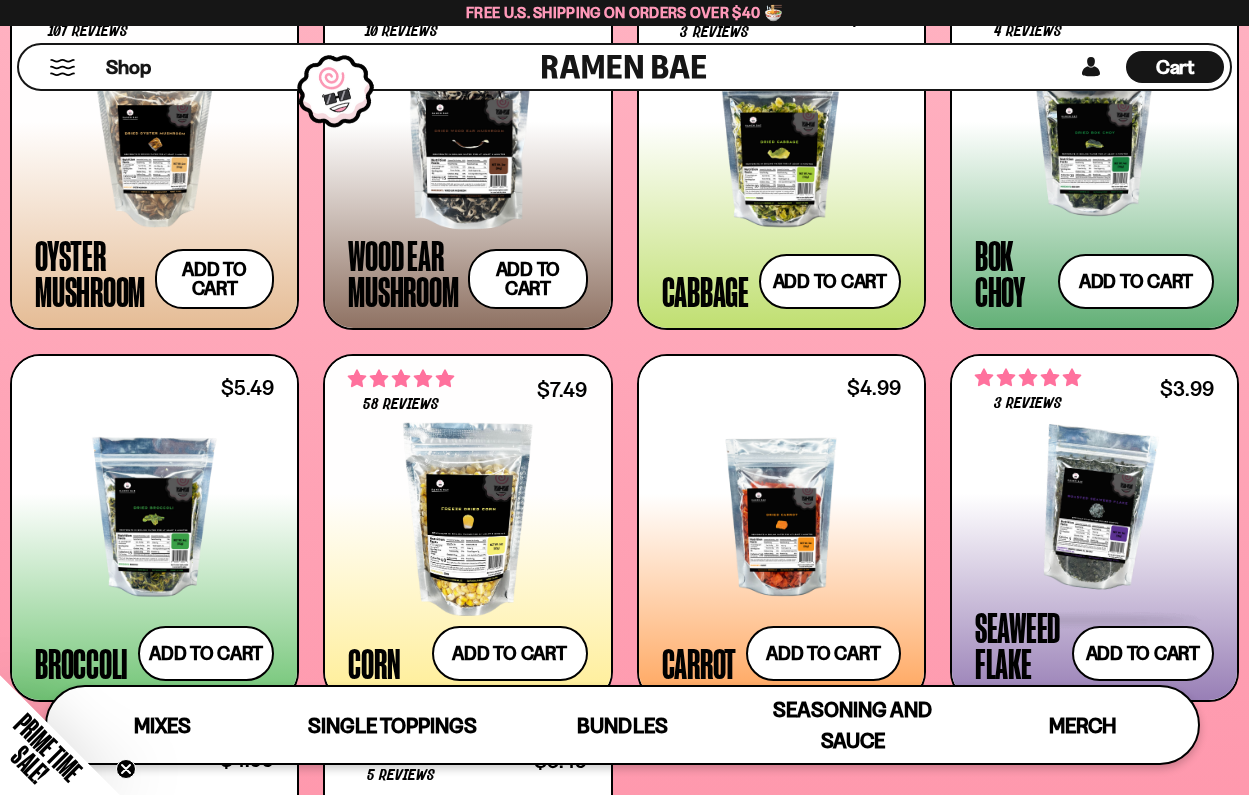 scroll, scrollTop: 2704, scrollLeft: 0, axis: vertical 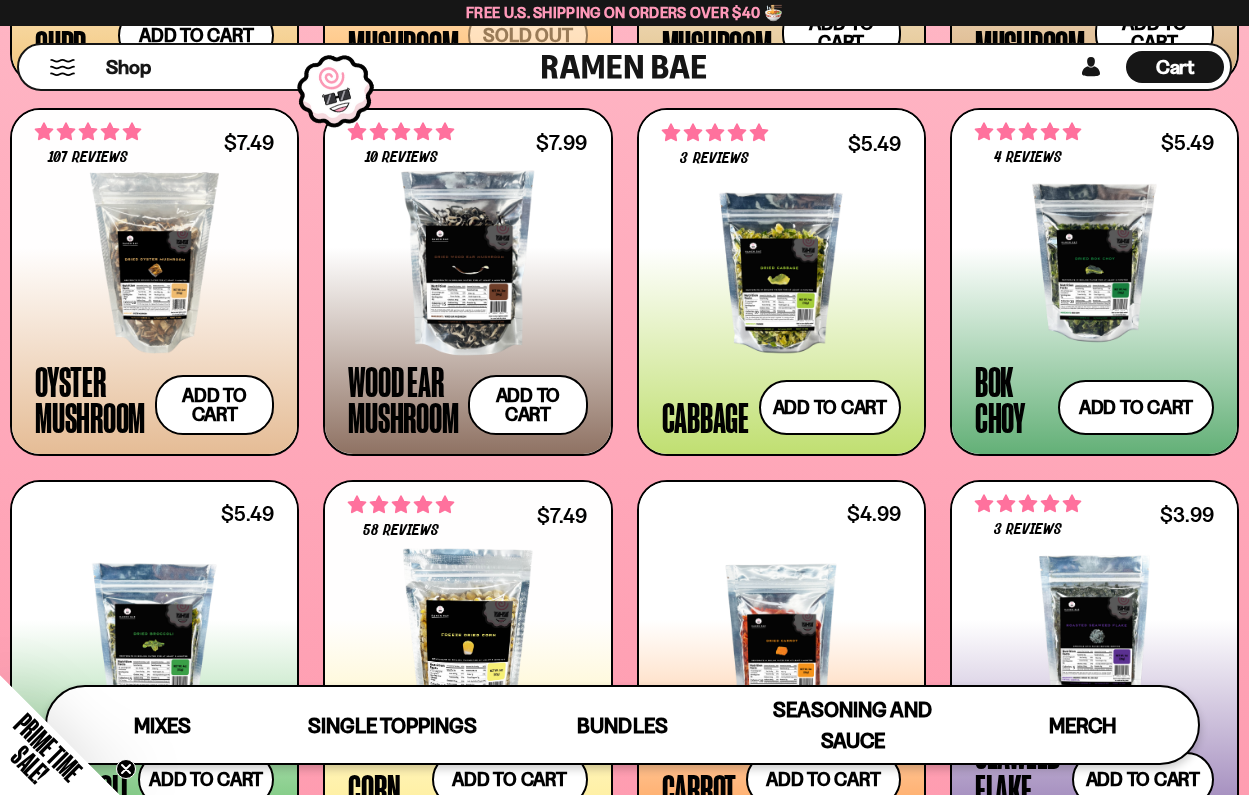 click on "Add to cart
Add
—
Regular price
$5.49
Regular price
Sale price
$5.49
Unit price
/
per" at bounding box center (1136, 407) 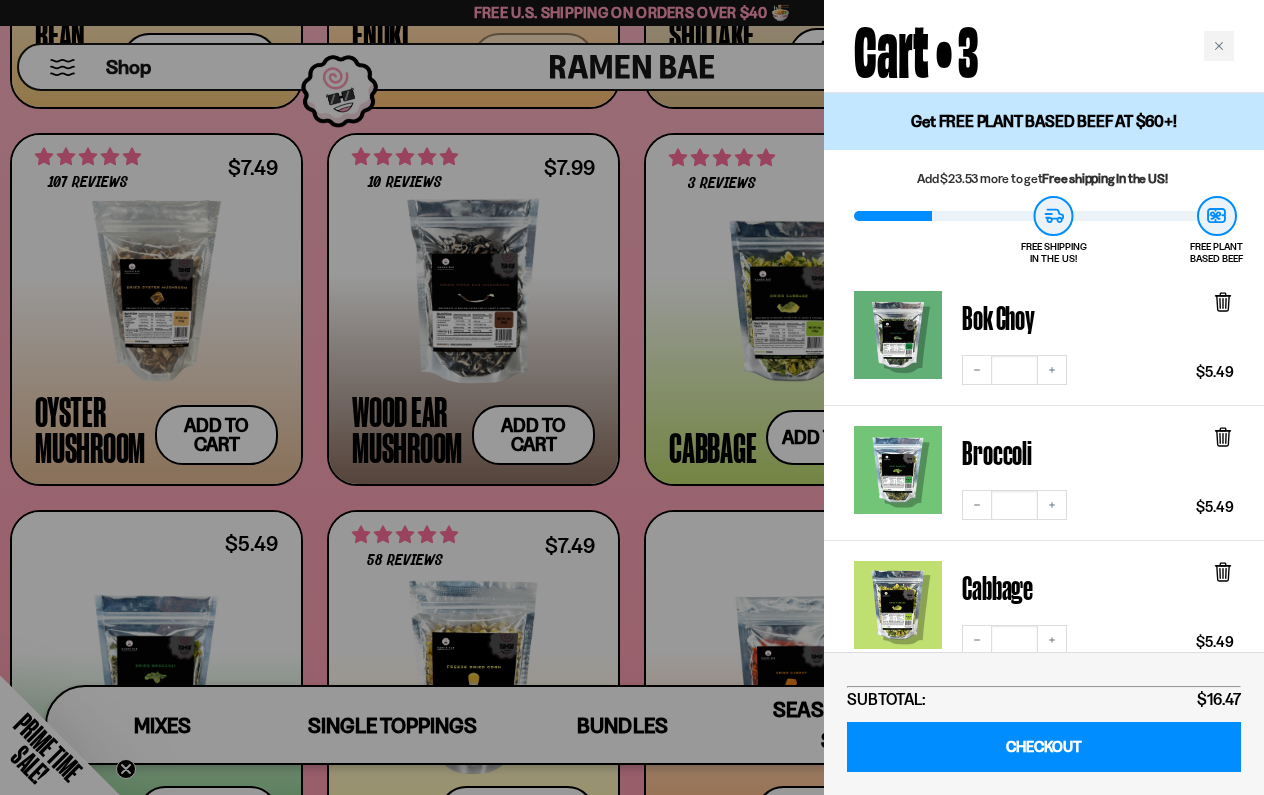 click at bounding box center (632, 397) 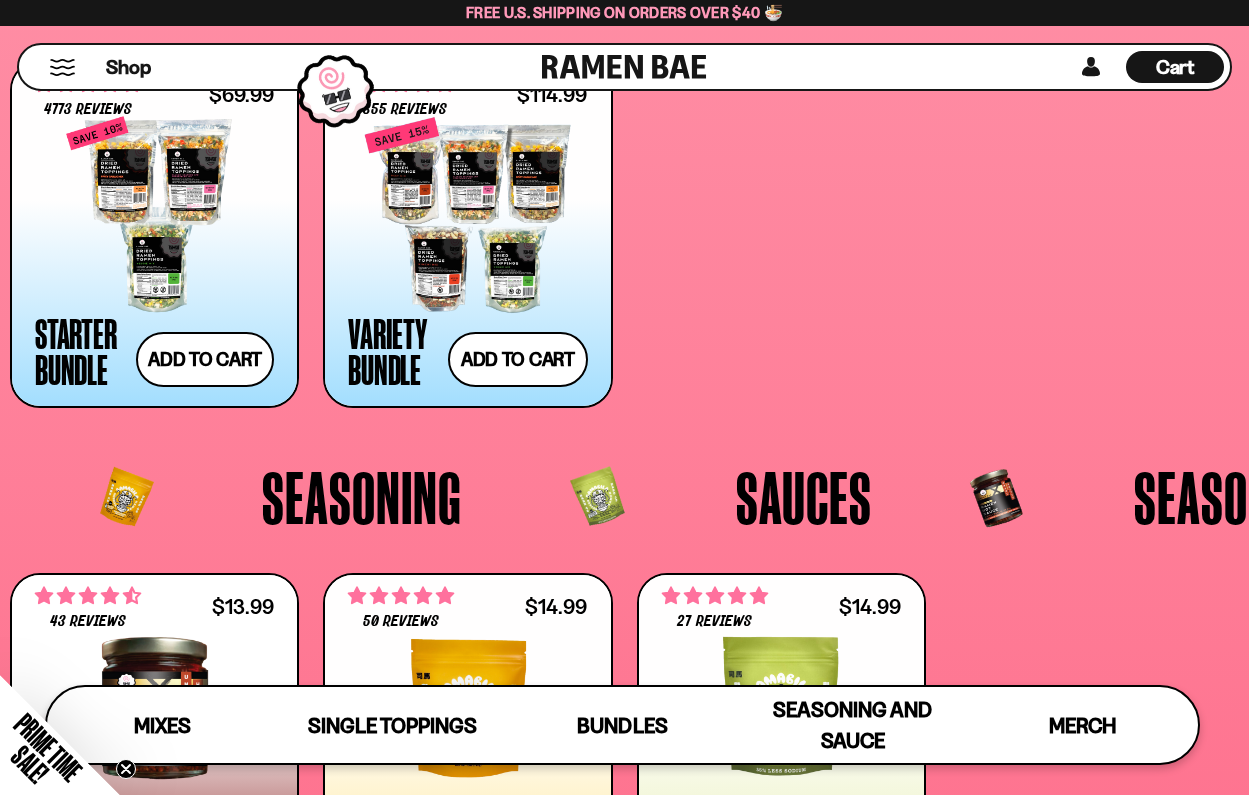 scroll, scrollTop: 4307, scrollLeft: 0, axis: vertical 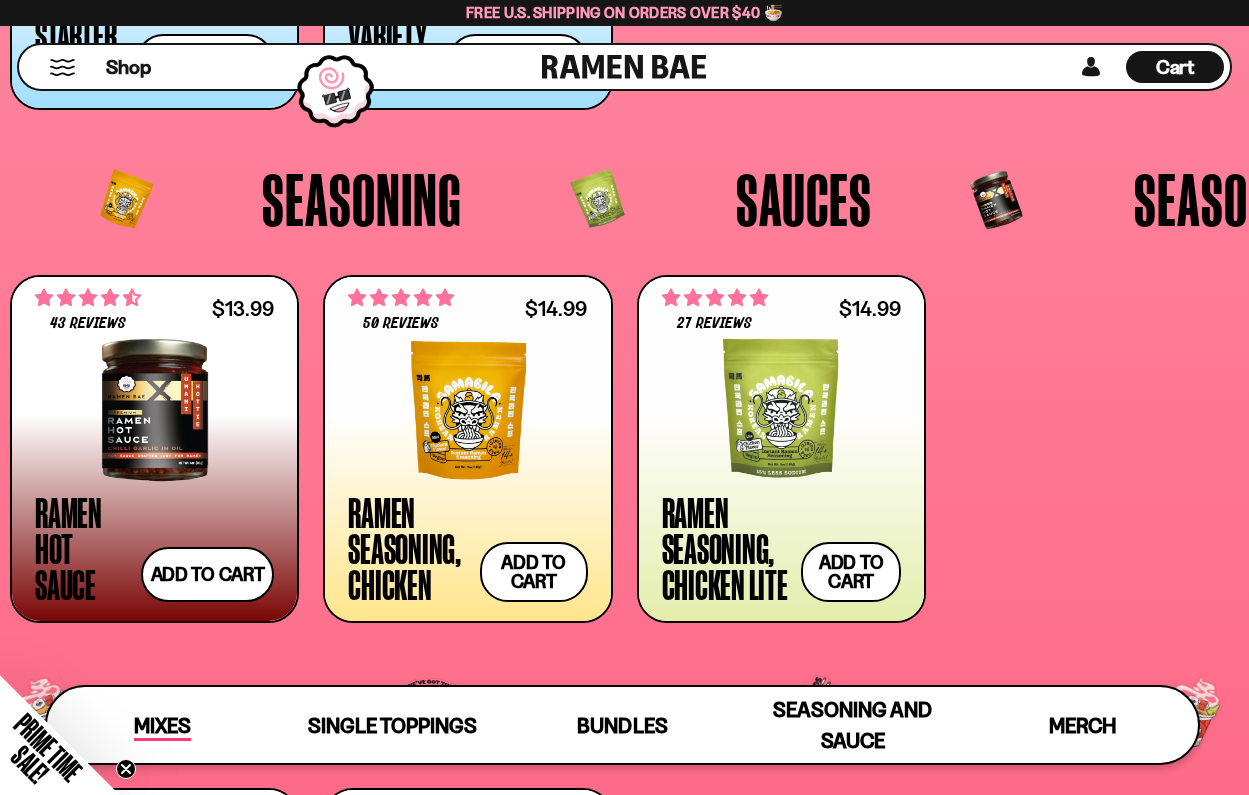 click on "Mixes" at bounding box center [162, 727] 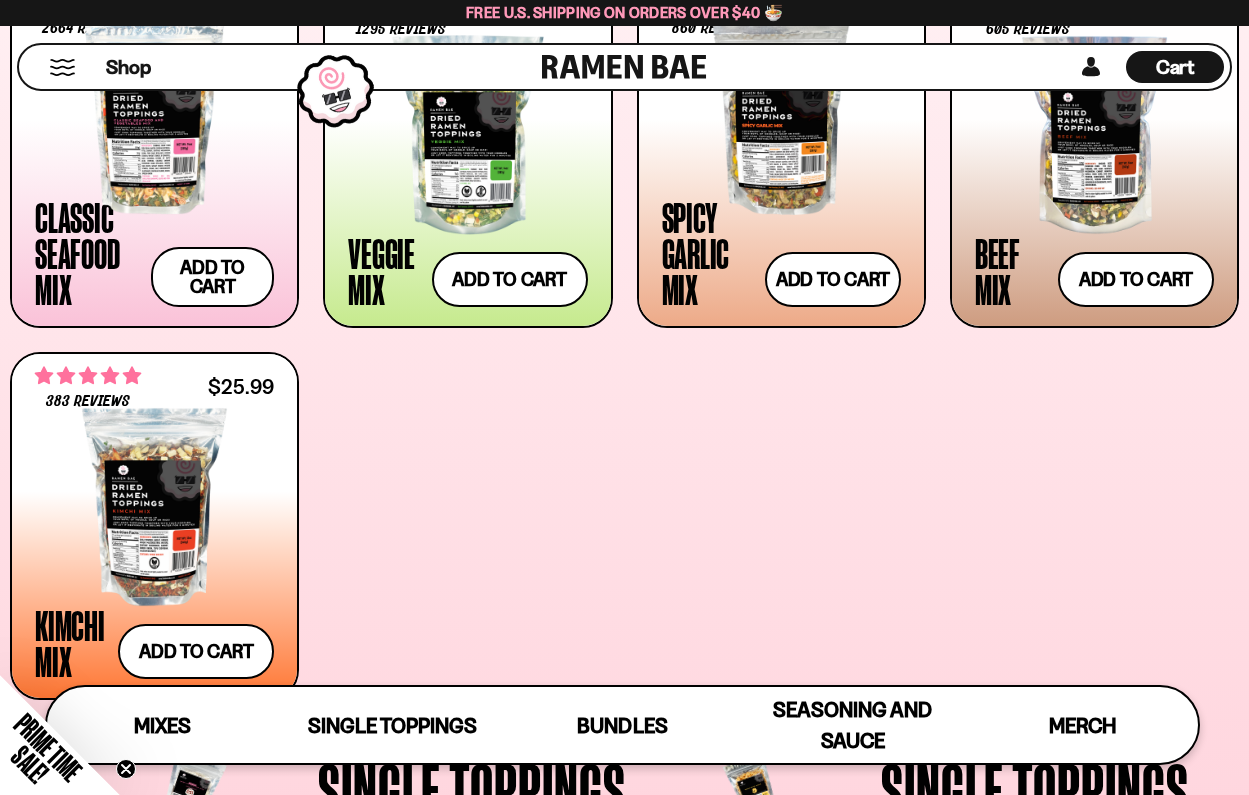 scroll, scrollTop: 789, scrollLeft: 0, axis: vertical 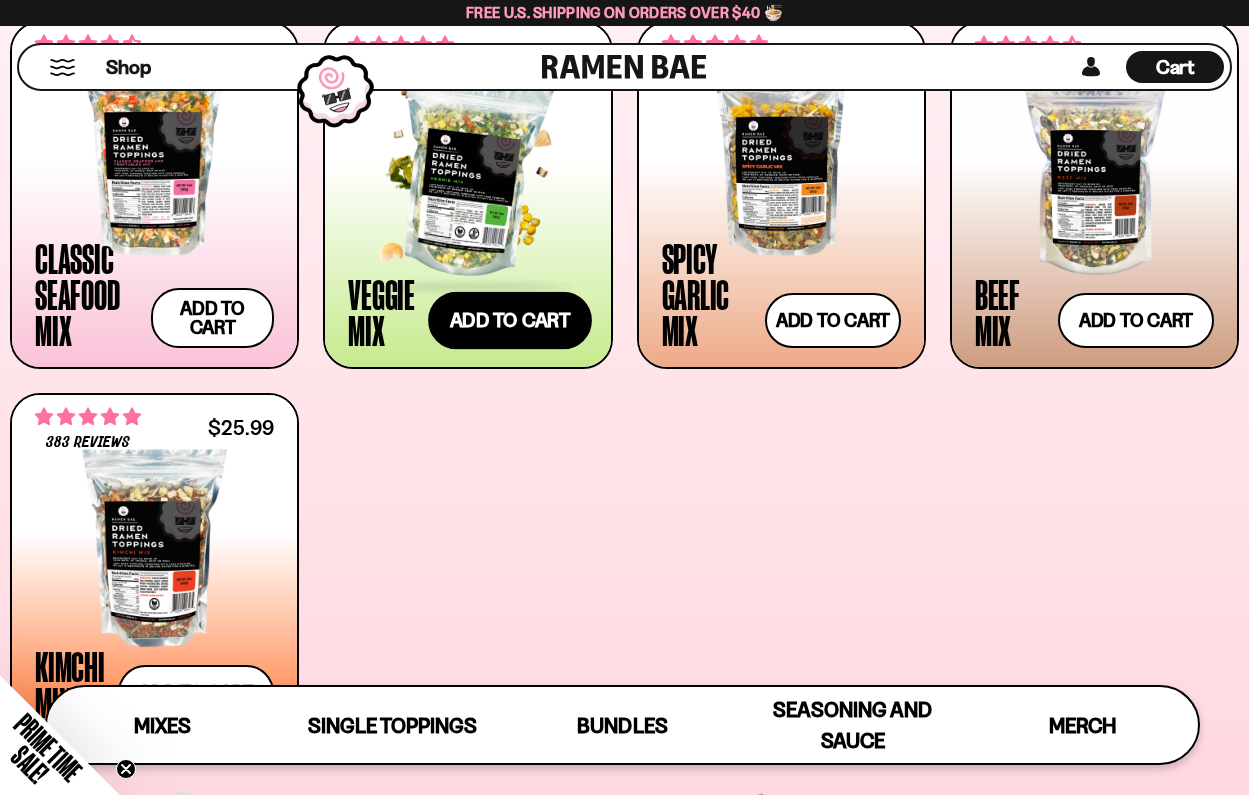 click on "Add to cart
Add
—
Regular price
$24.99
Regular price
Sale price
$24.99
Unit price
/
per" at bounding box center (510, 321) 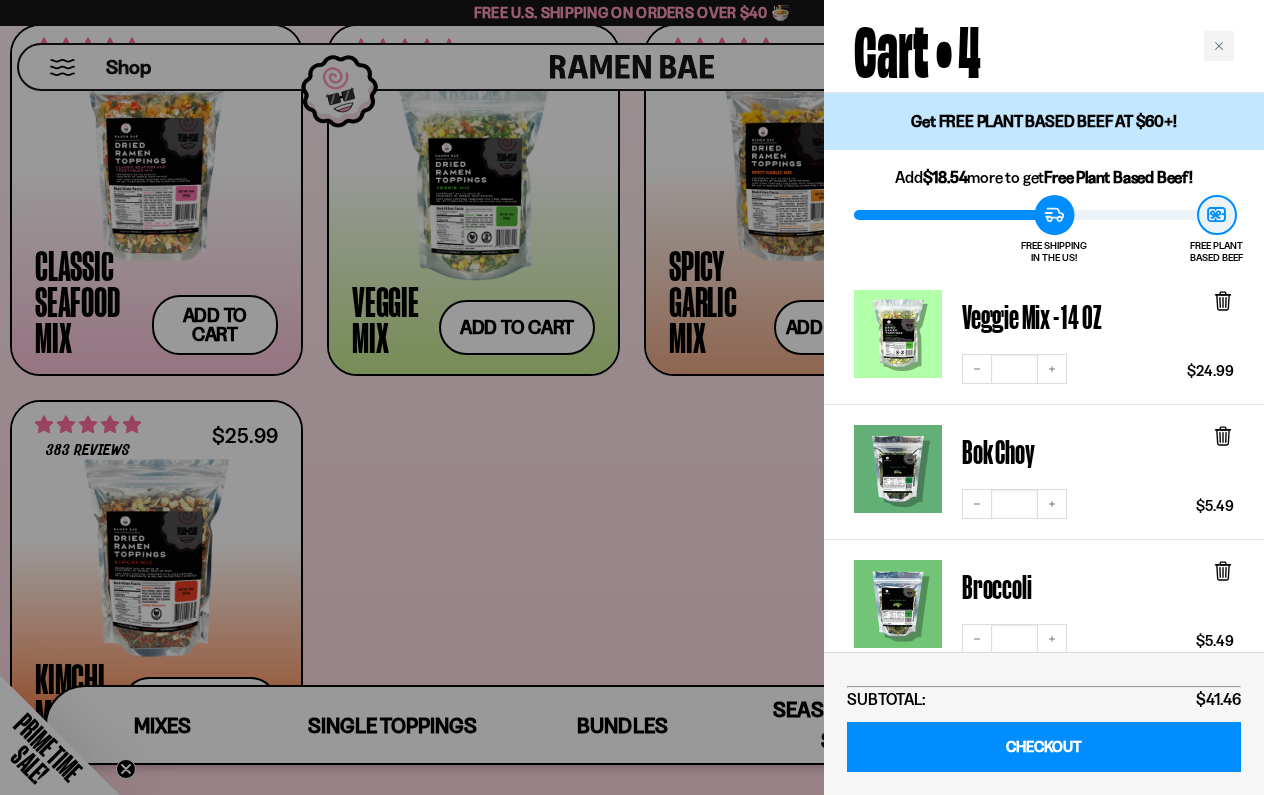 click at bounding box center (632, 397) 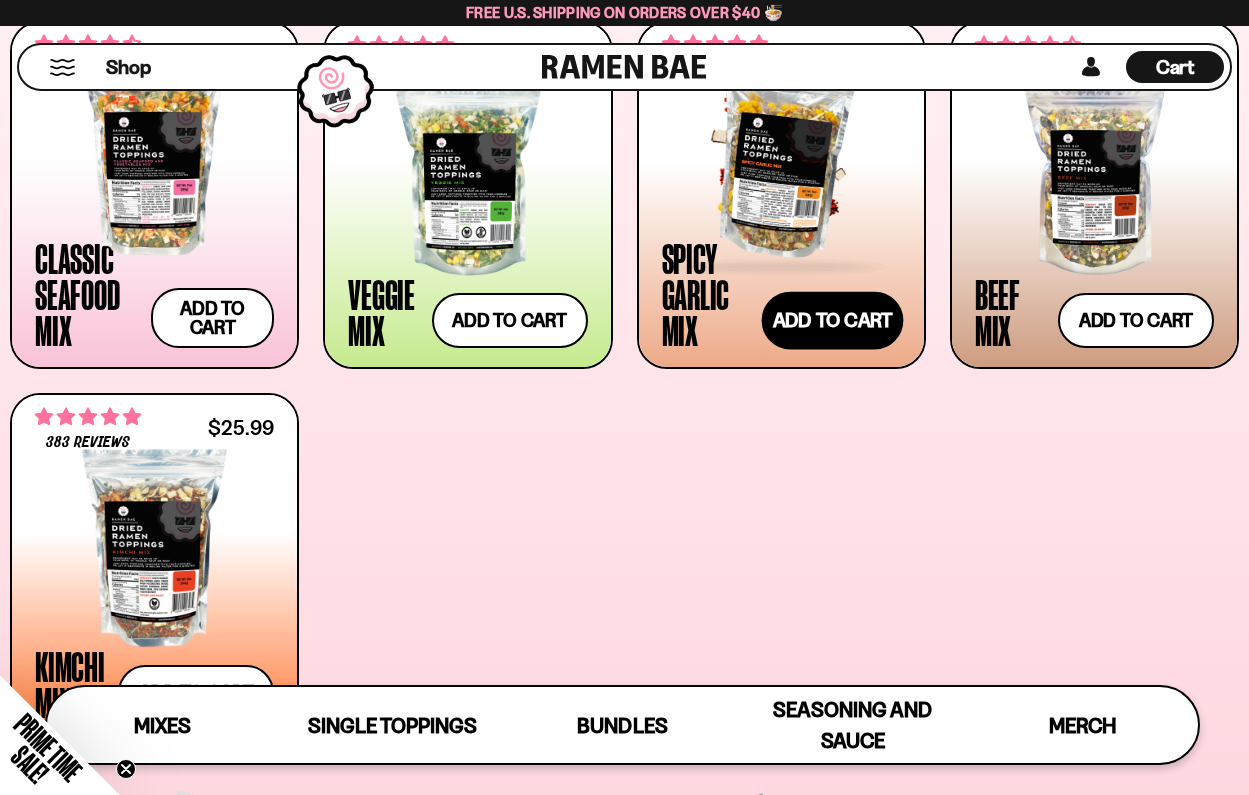 click on "Add to cart
Add
—
Regular price
$25.99
Regular price
Sale price
$25.99
Unit price
/
per" at bounding box center [833, 321] 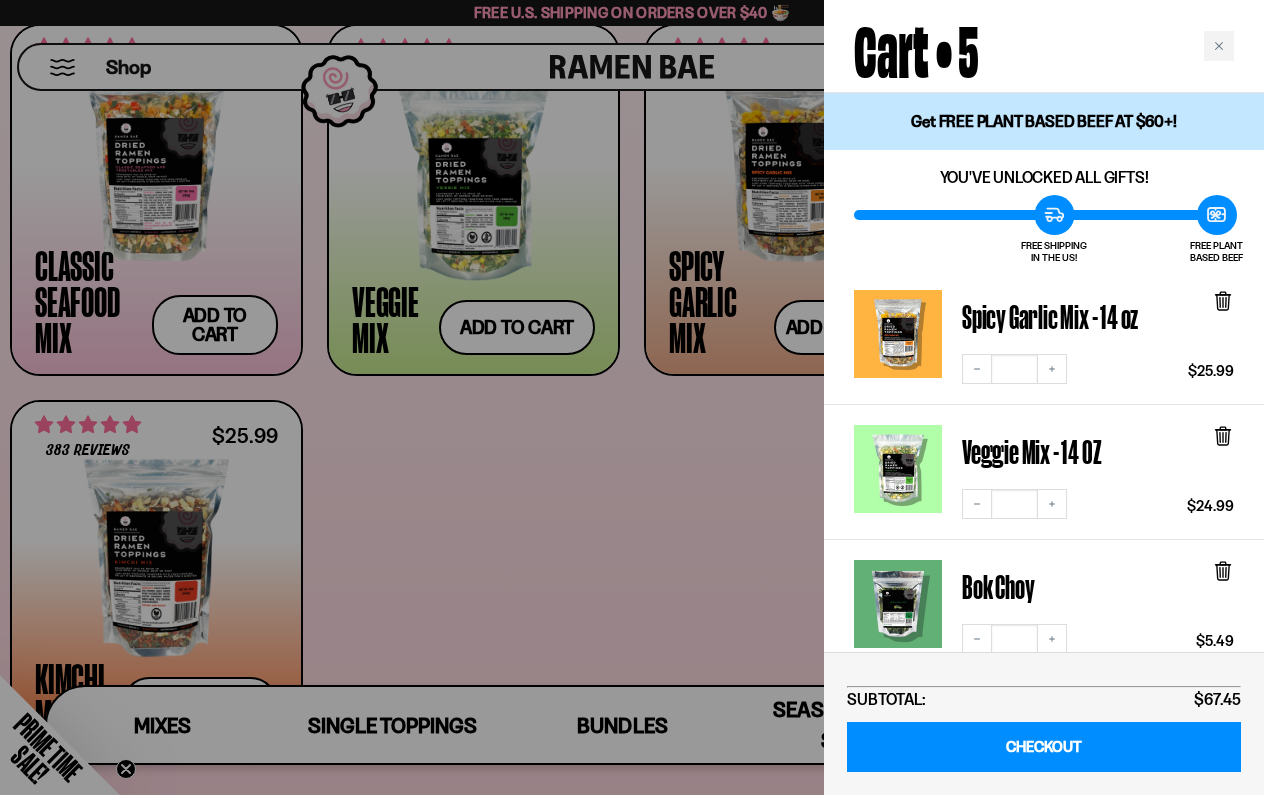 click at bounding box center [632, 397] 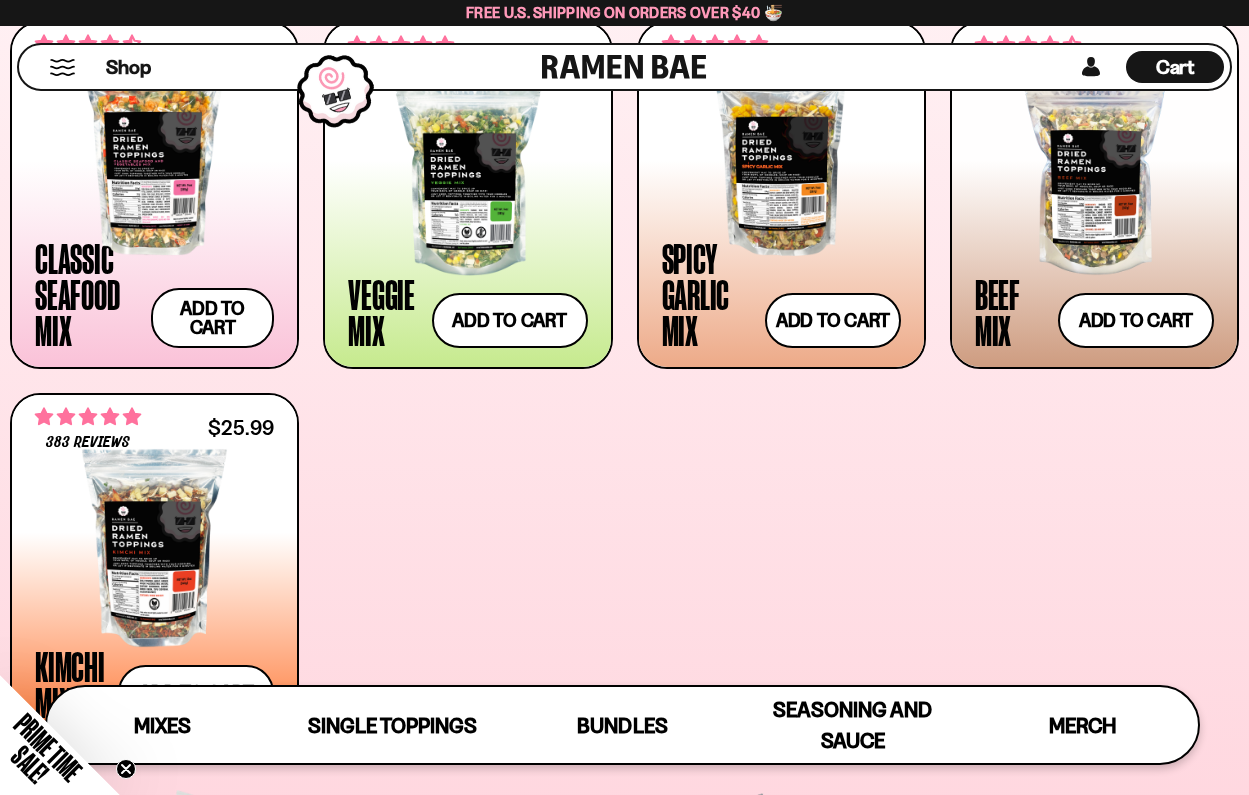 scroll, scrollTop: 894, scrollLeft: 0, axis: vertical 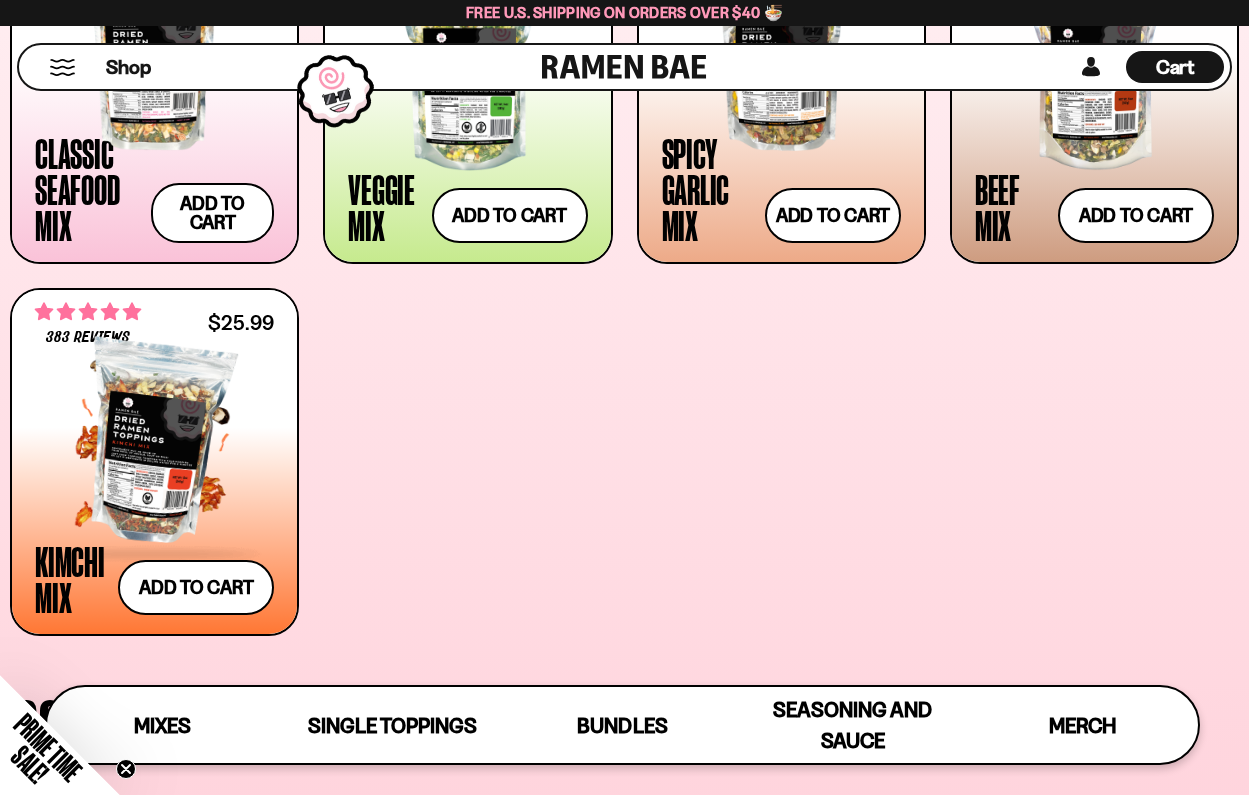 click at bounding box center (154, 443) 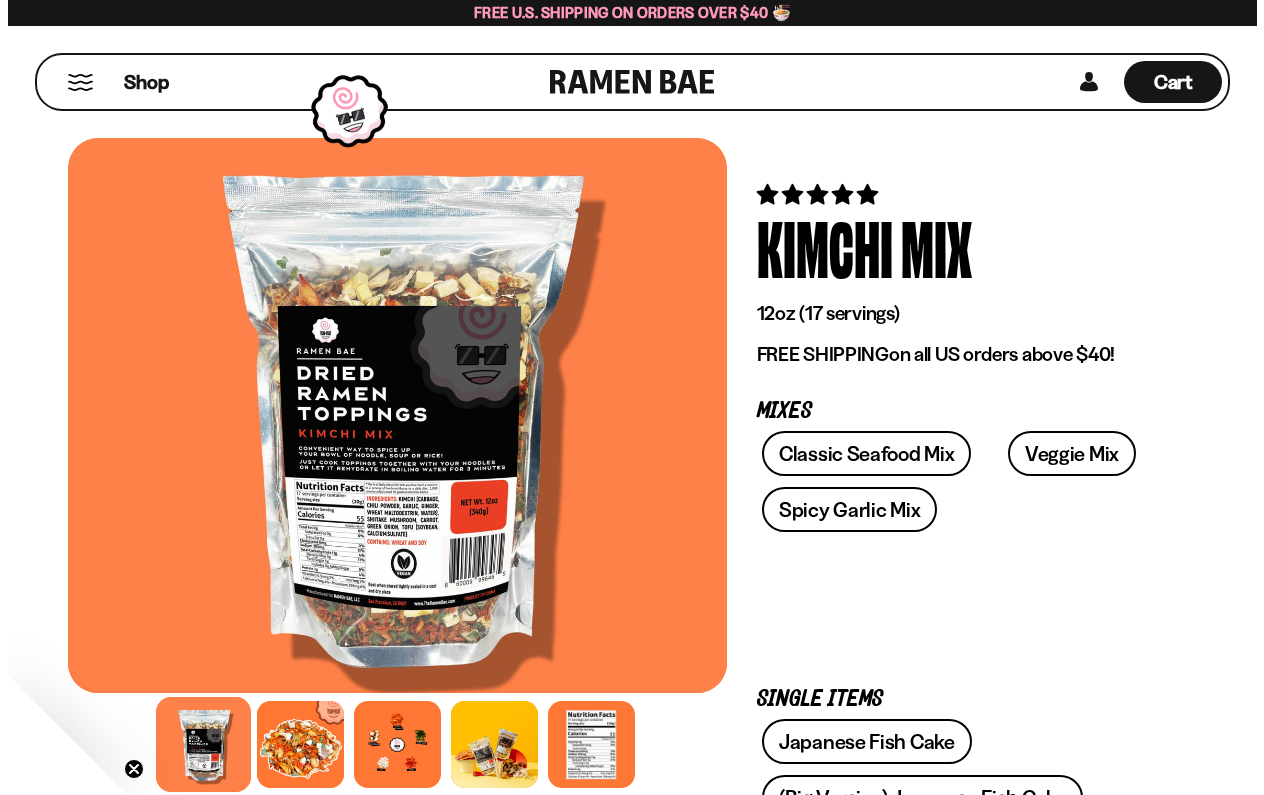 scroll, scrollTop: 0, scrollLeft: 0, axis: both 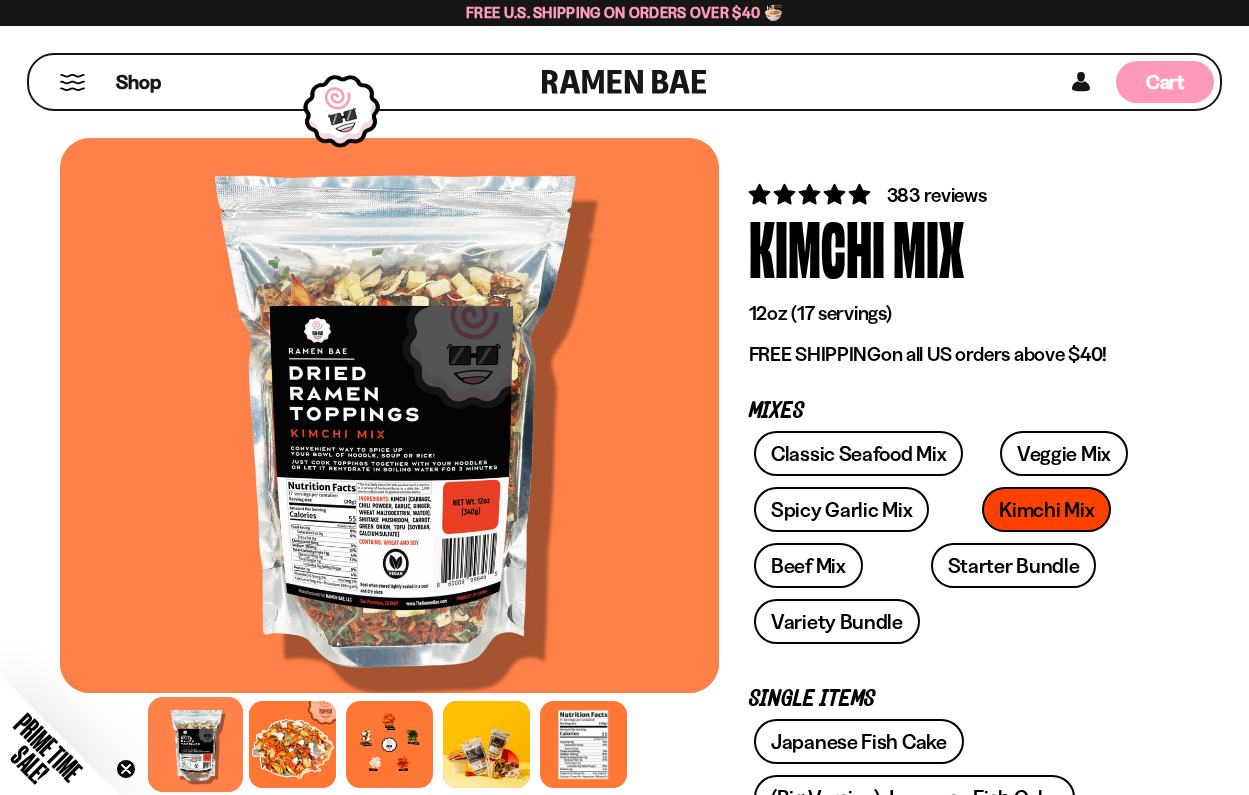 click on "Cart
D0381C2F-513E-4F90-8A41-6F0A75DCBAAA" at bounding box center (1165, 82) 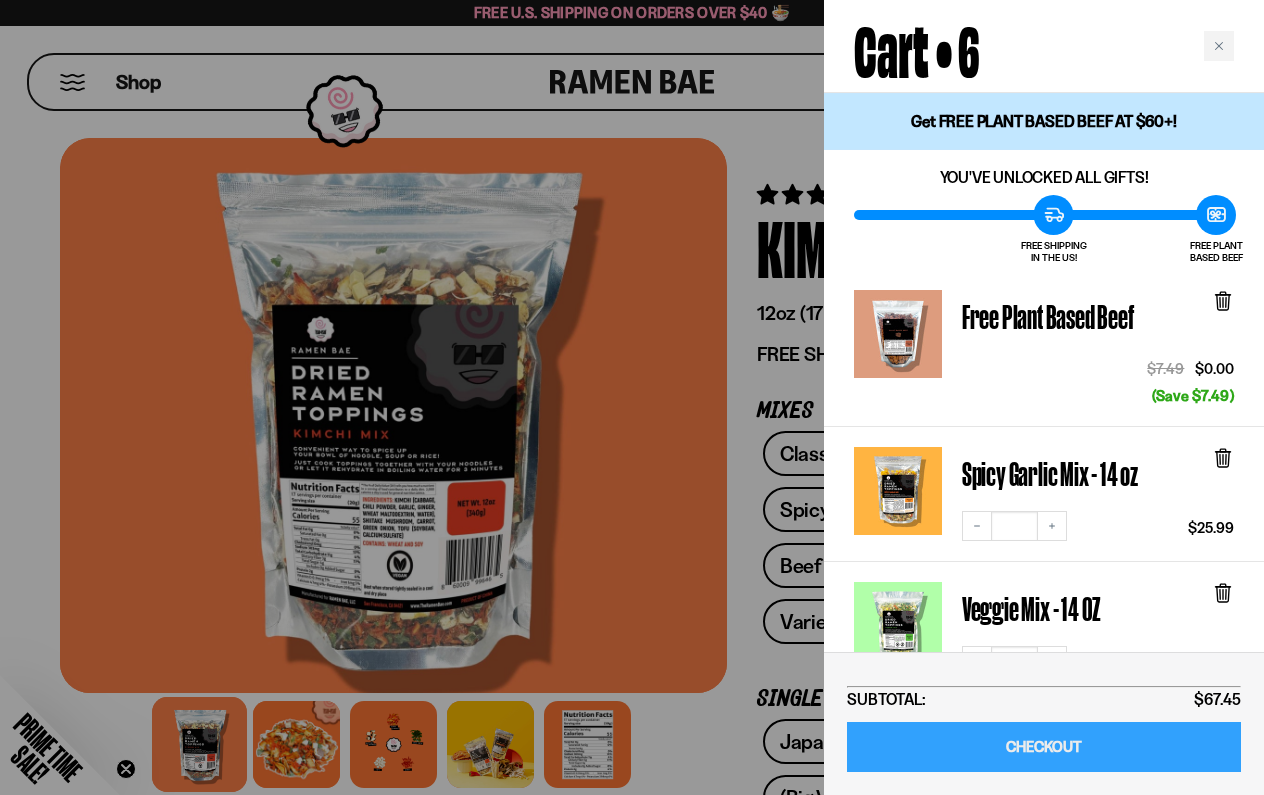 click on "CHECKOUT" at bounding box center (1044, 747) 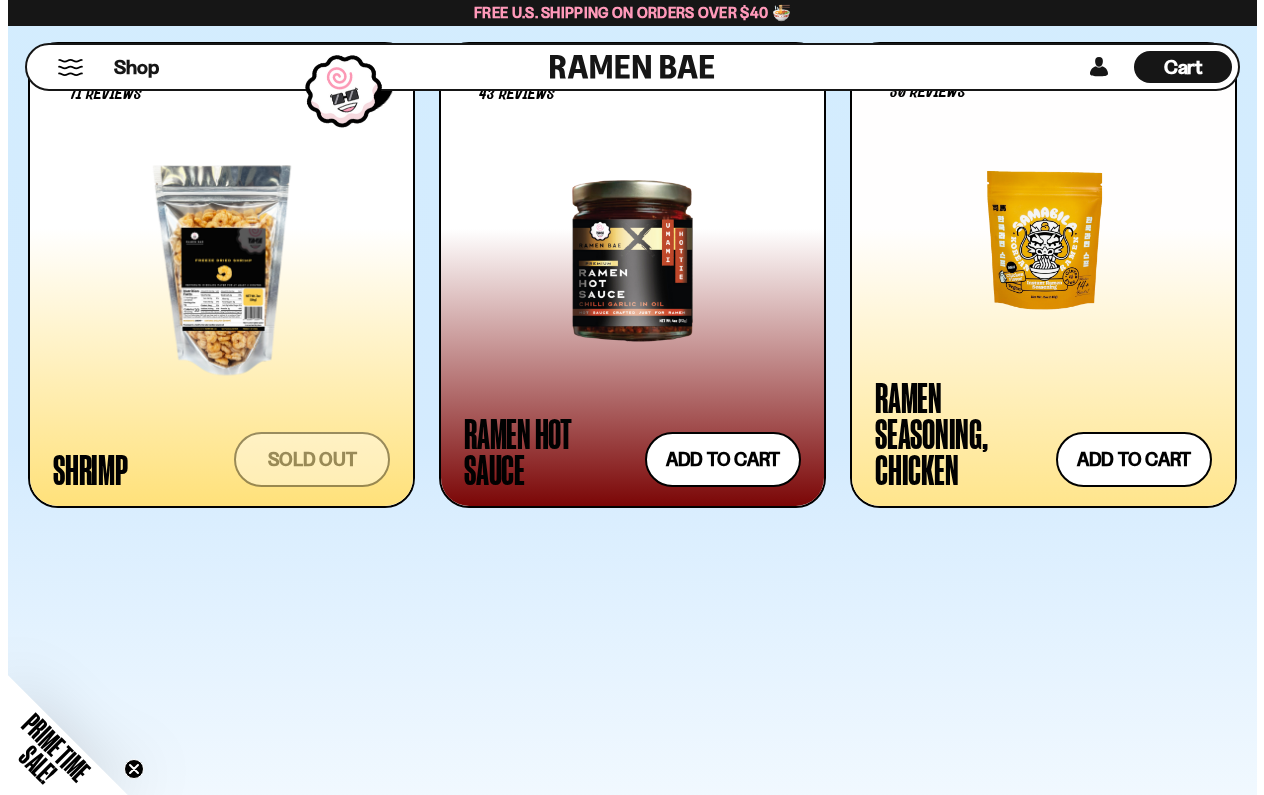 scroll, scrollTop: 2976, scrollLeft: 0, axis: vertical 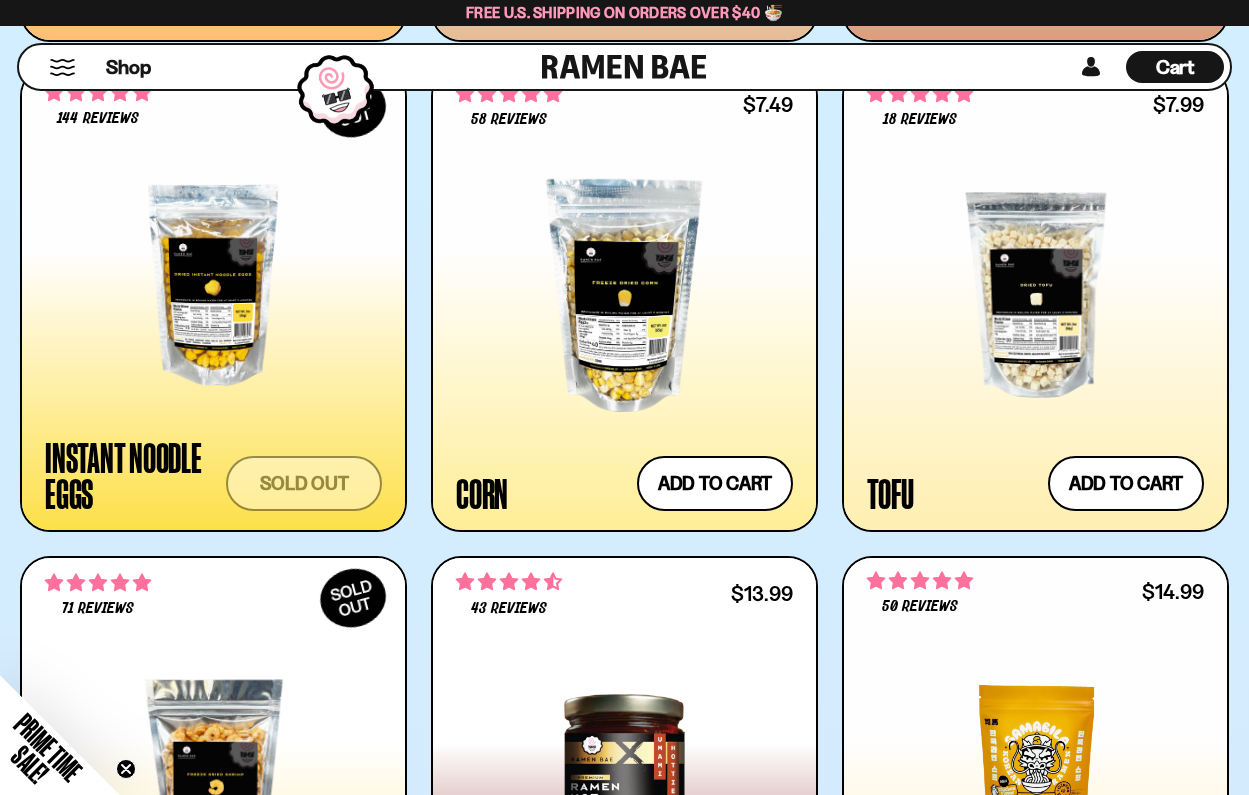 click on "Cart
D0381C2F-513E-4F90-8A41-6F0A75DCBAAA" at bounding box center (1175, 67) 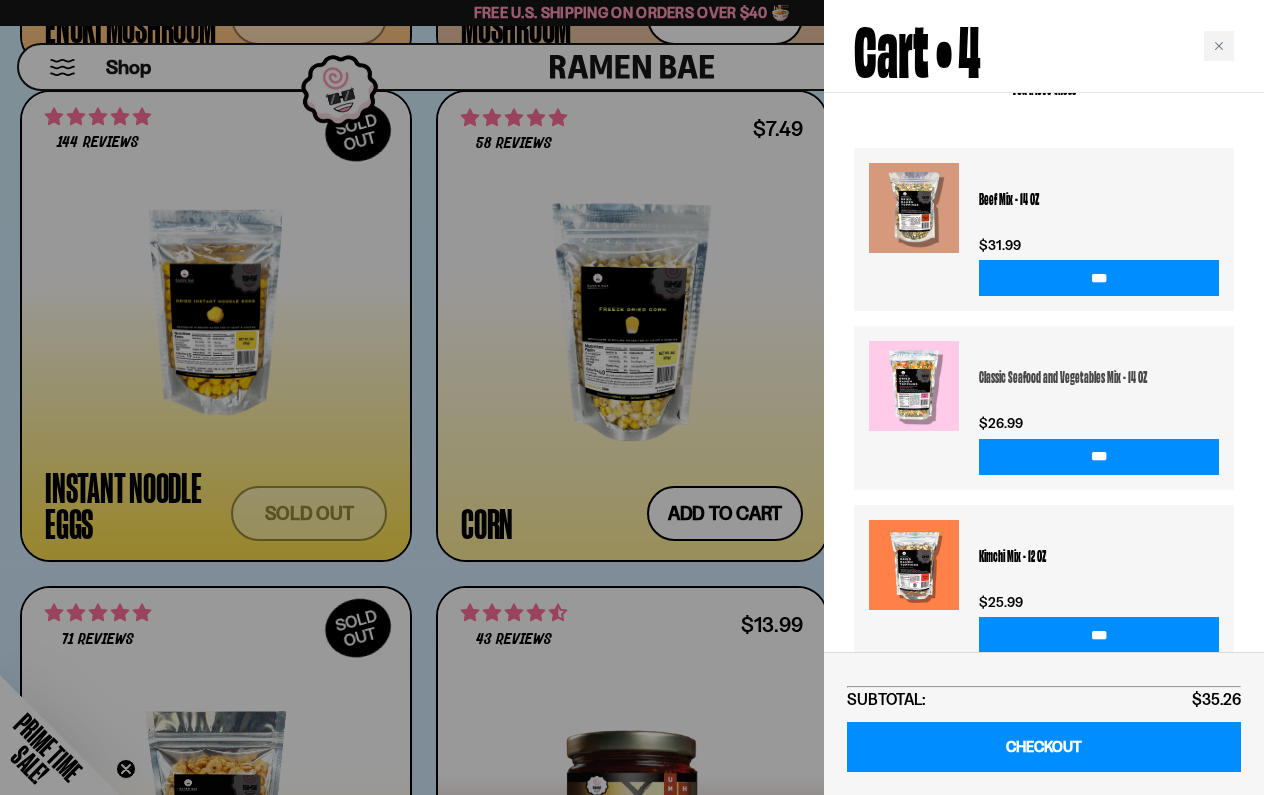 scroll, scrollTop: 1000, scrollLeft: 0, axis: vertical 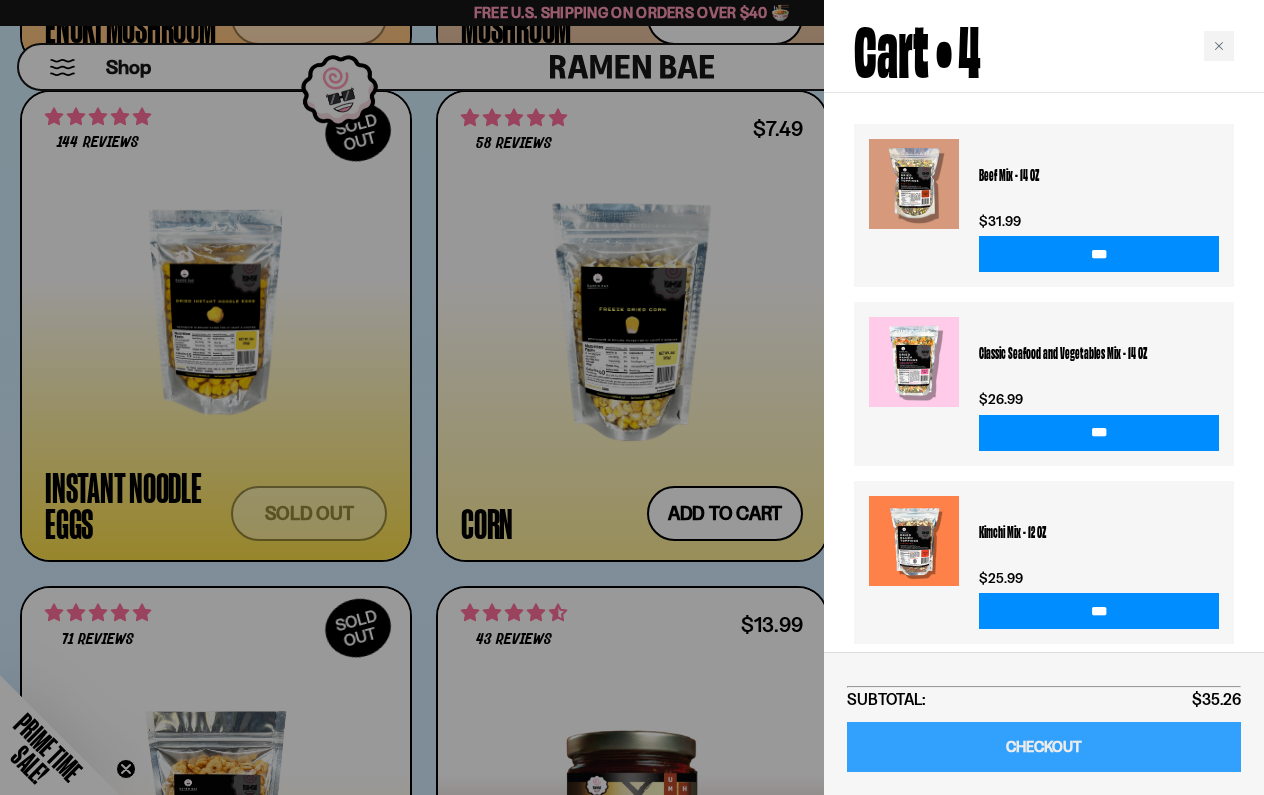 click on "CHECKOUT" at bounding box center [1044, 747] 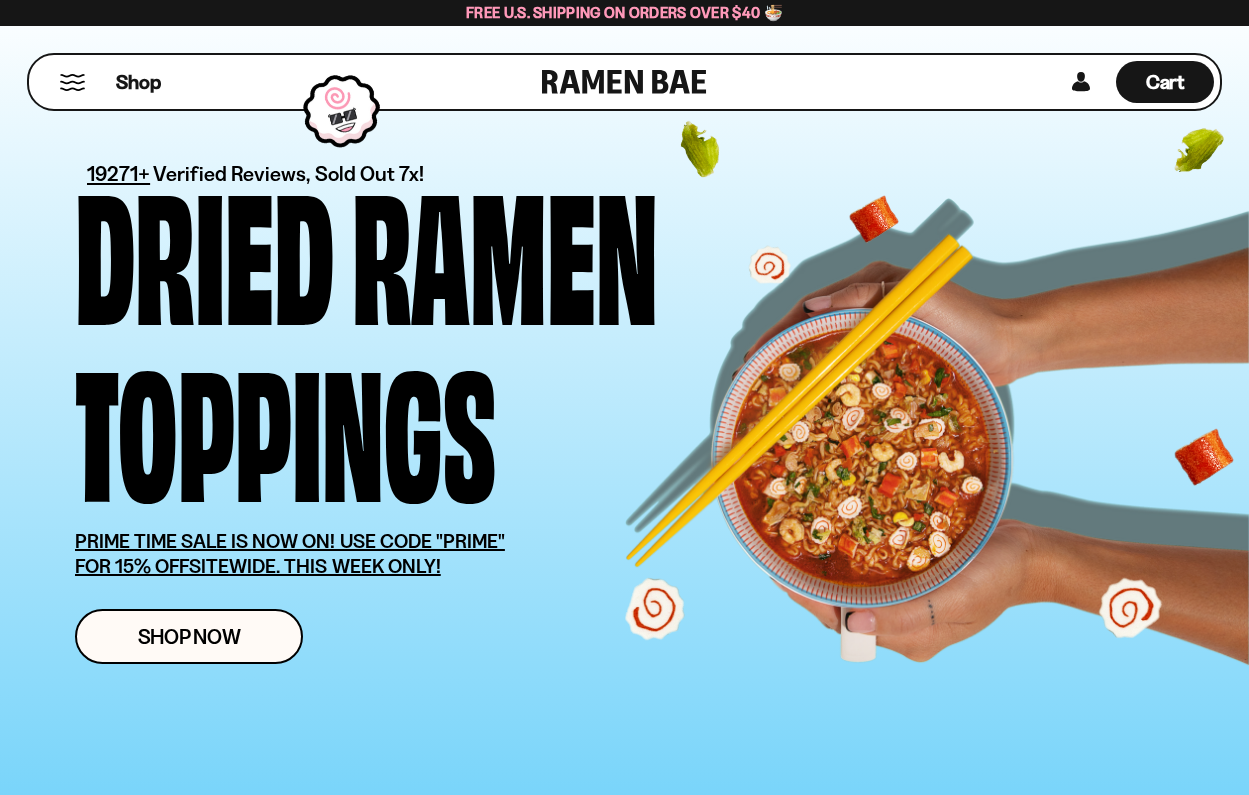 scroll, scrollTop: 0, scrollLeft: 0, axis: both 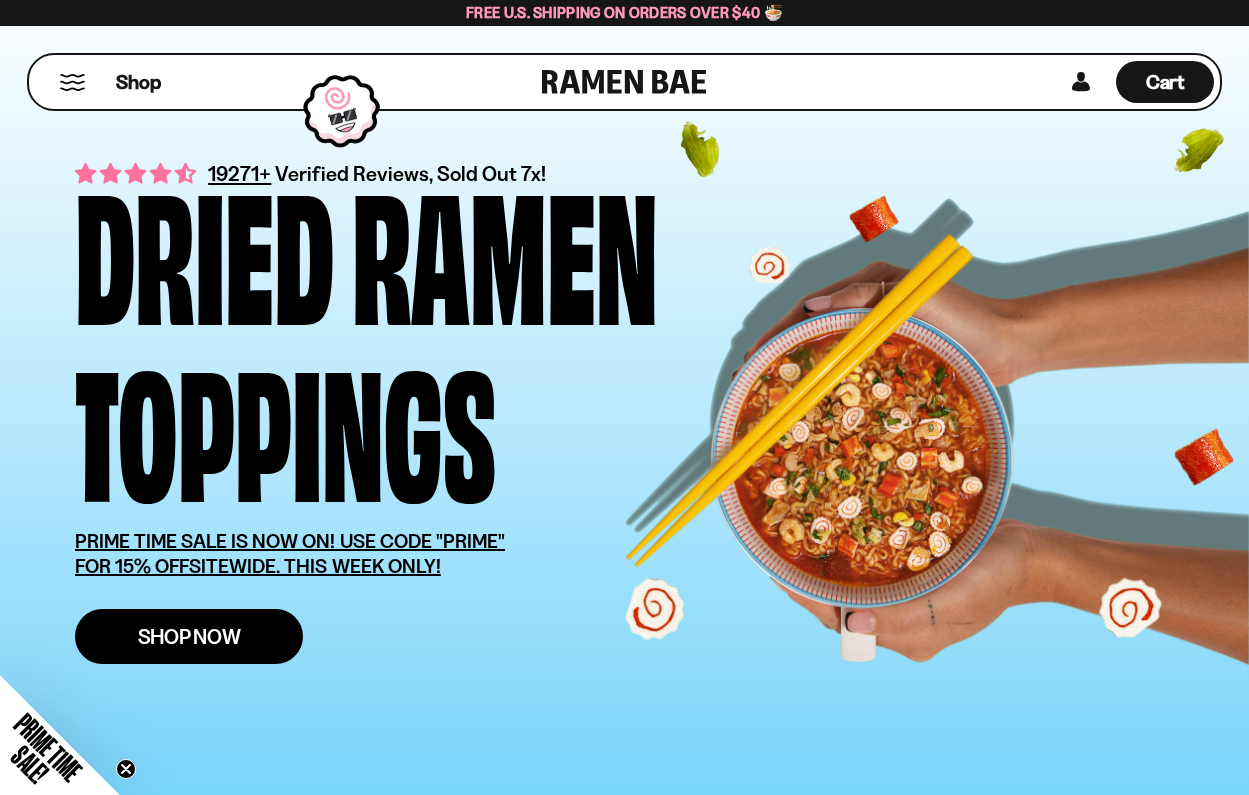 click on "Shop Now" at bounding box center (189, 636) 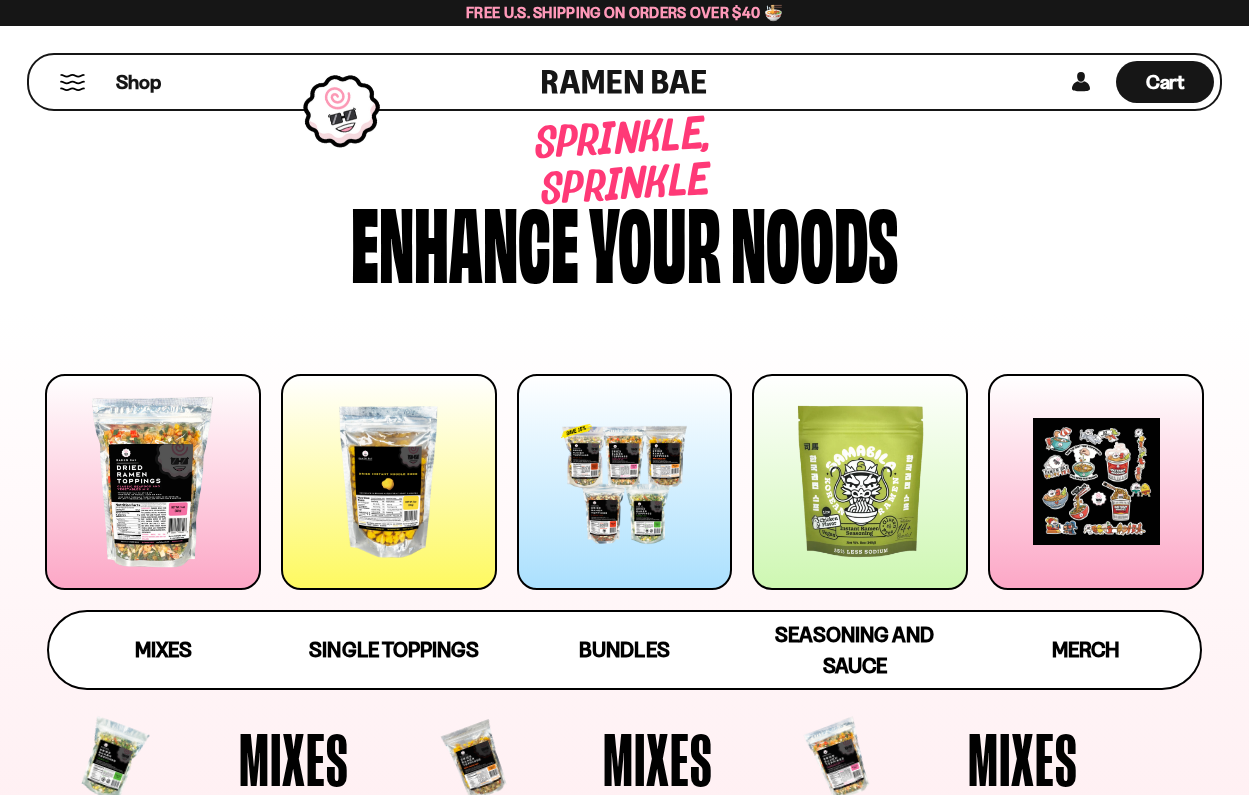 scroll, scrollTop: 0, scrollLeft: 0, axis: both 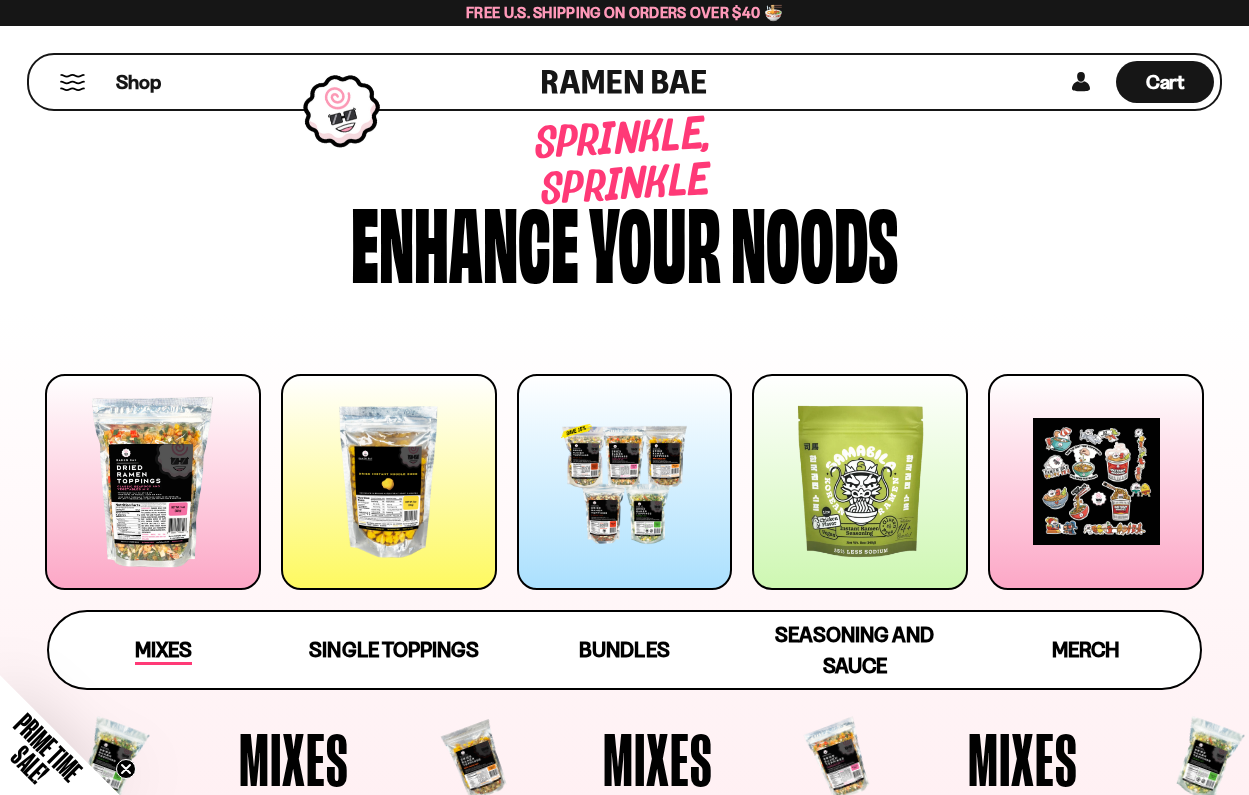 click on "Mixes" at bounding box center [163, 651] 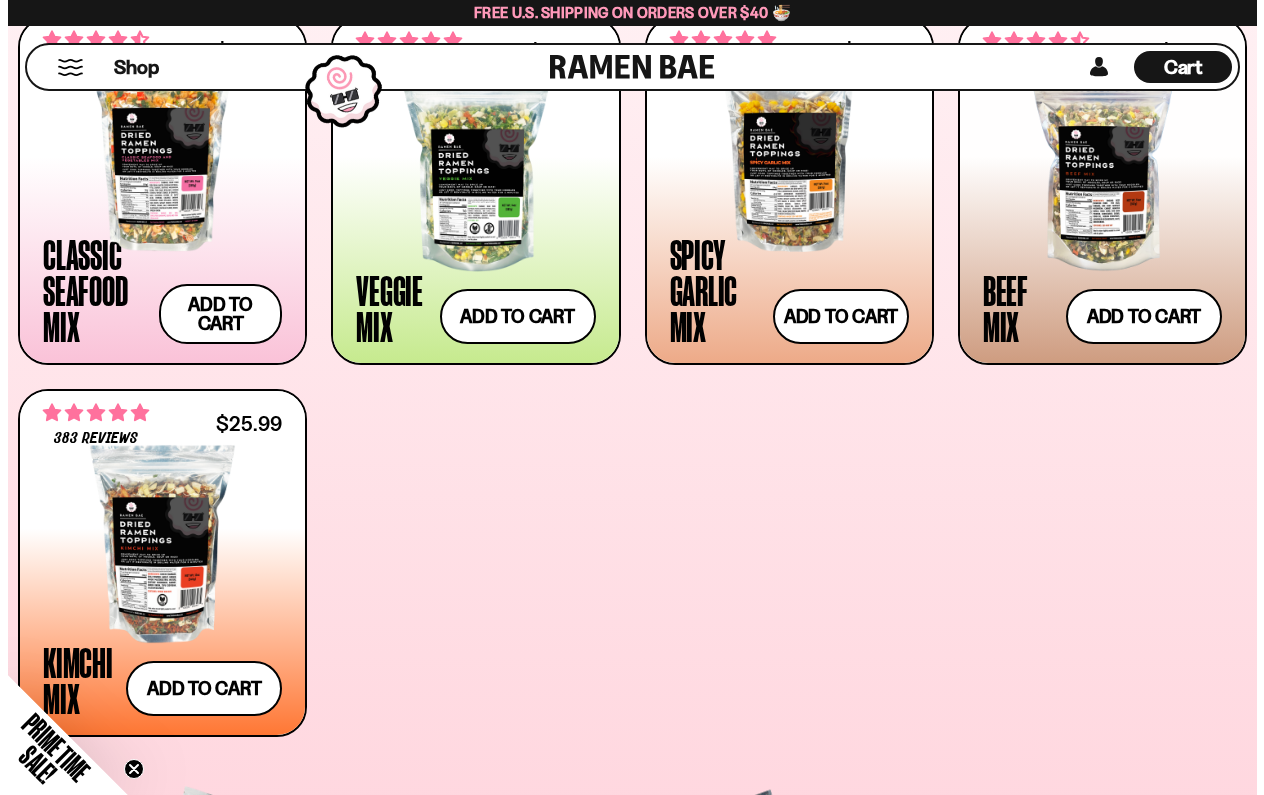scroll, scrollTop: 814, scrollLeft: 0, axis: vertical 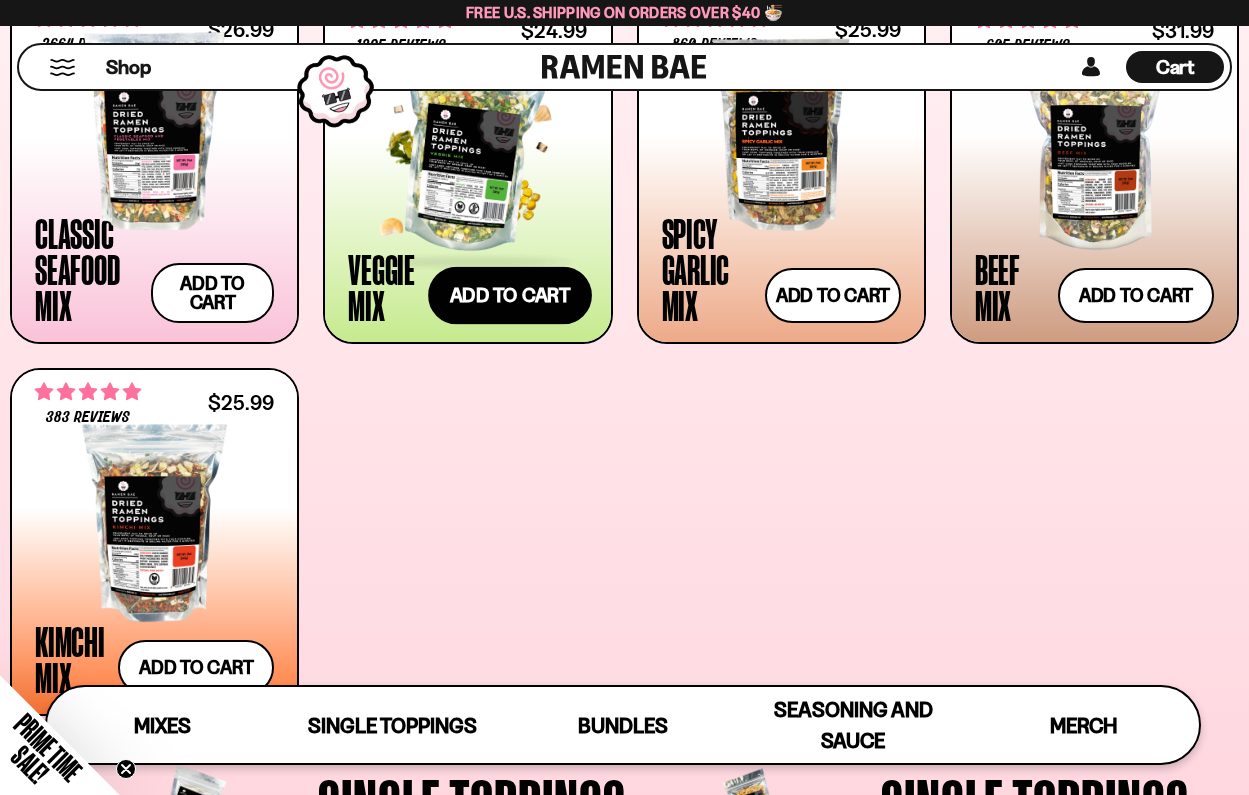 click on "Add to cart
Add
—
Regular price
$24.99
Regular price
Sale price
$24.99
Unit price
/
per" at bounding box center [510, 296] 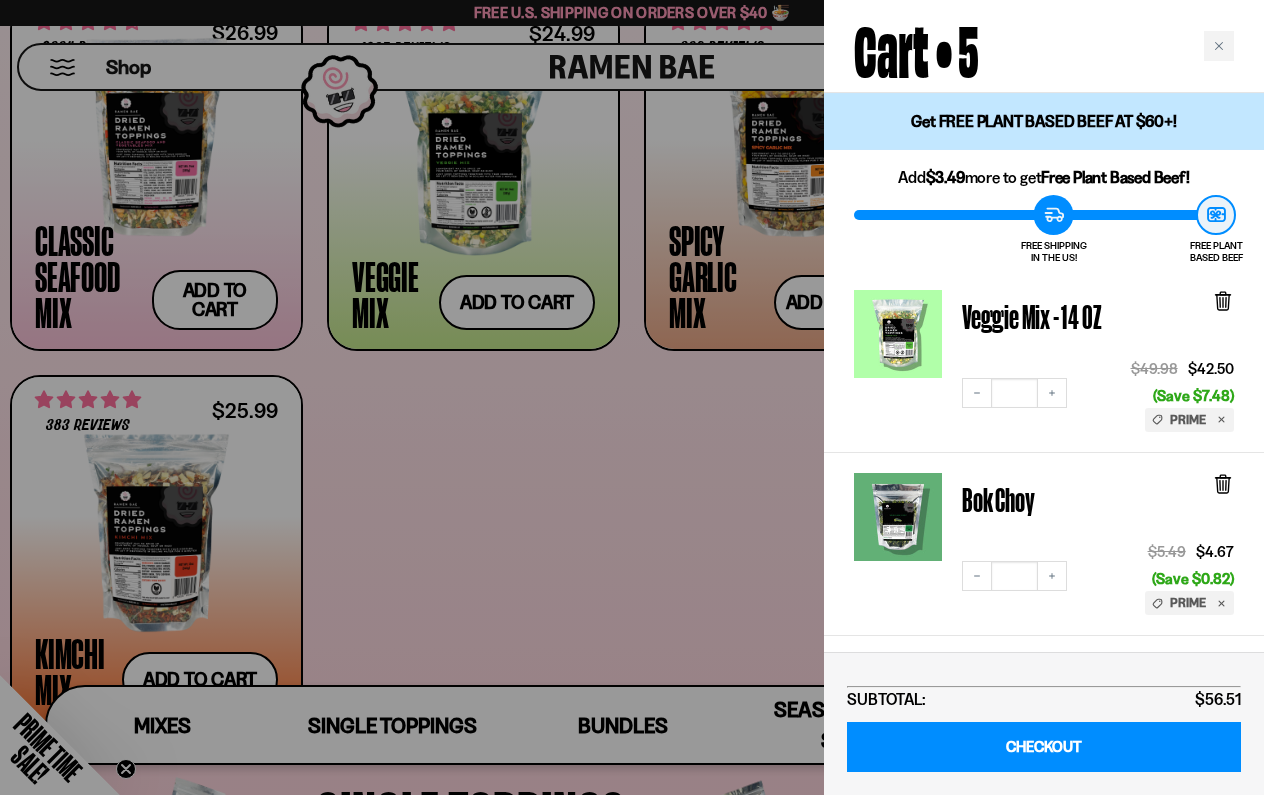 click at bounding box center (632, 397) 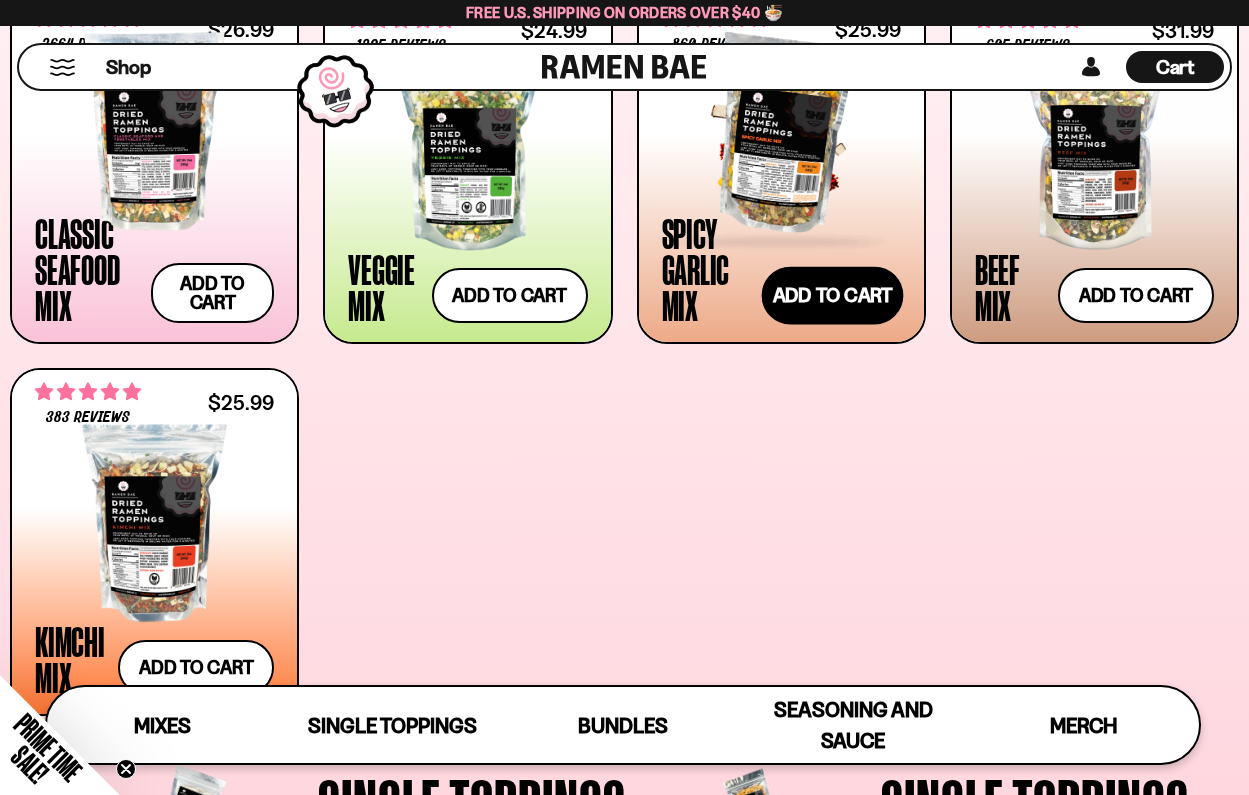 click on "Add to cart
Add
—
Regular price
$25.99
Regular price
Sale price
$25.99
Unit price
/
per" at bounding box center (833, 296) 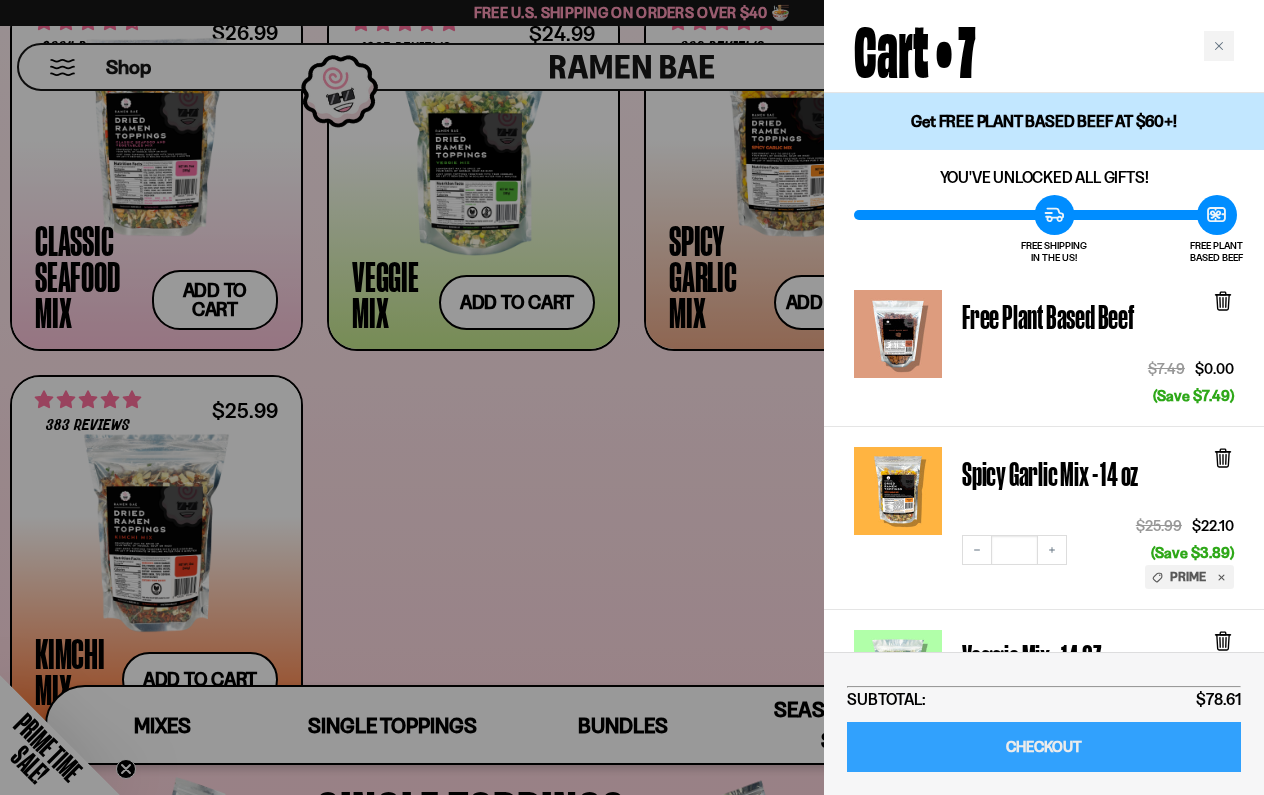 click on "CHECKOUT" at bounding box center [1044, 747] 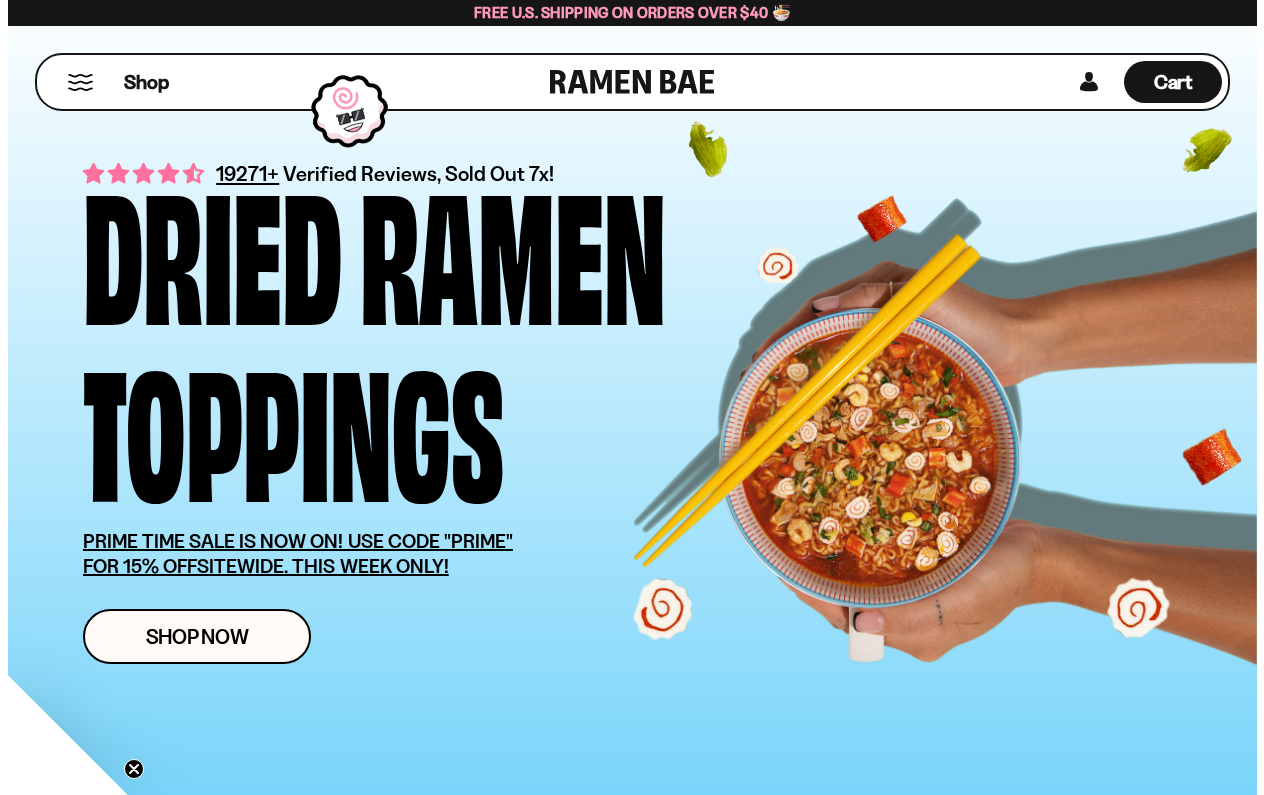 scroll, scrollTop: 0, scrollLeft: 0, axis: both 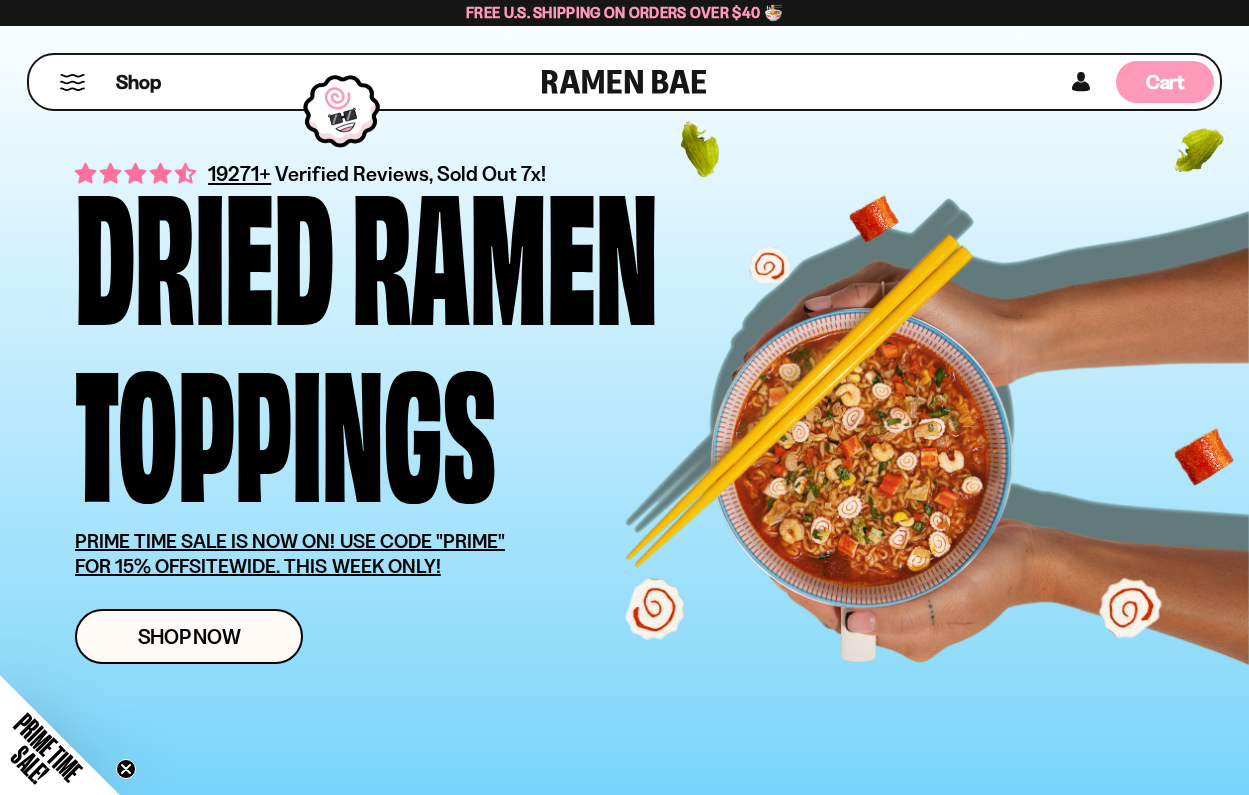 click on "Cart" at bounding box center [1165, 82] 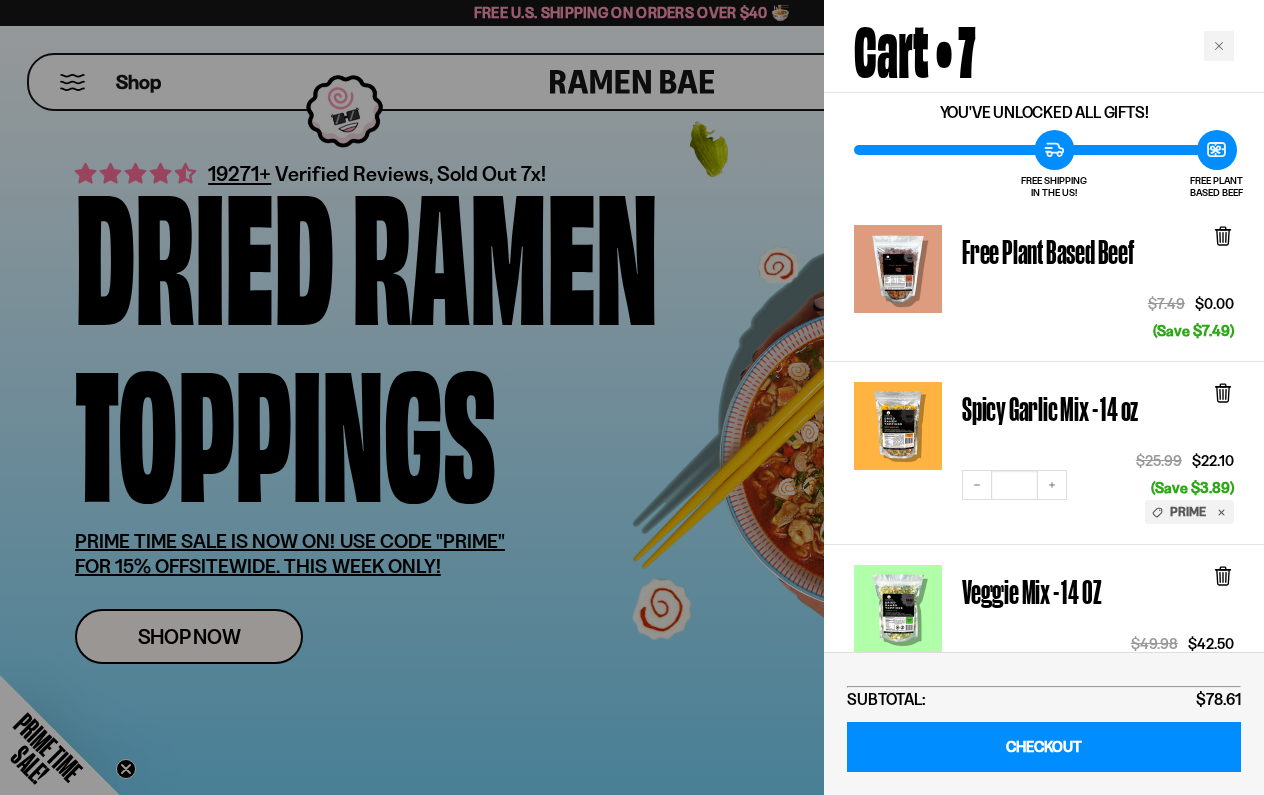 scroll, scrollTop: 177, scrollLeft: 0, axis: vertical 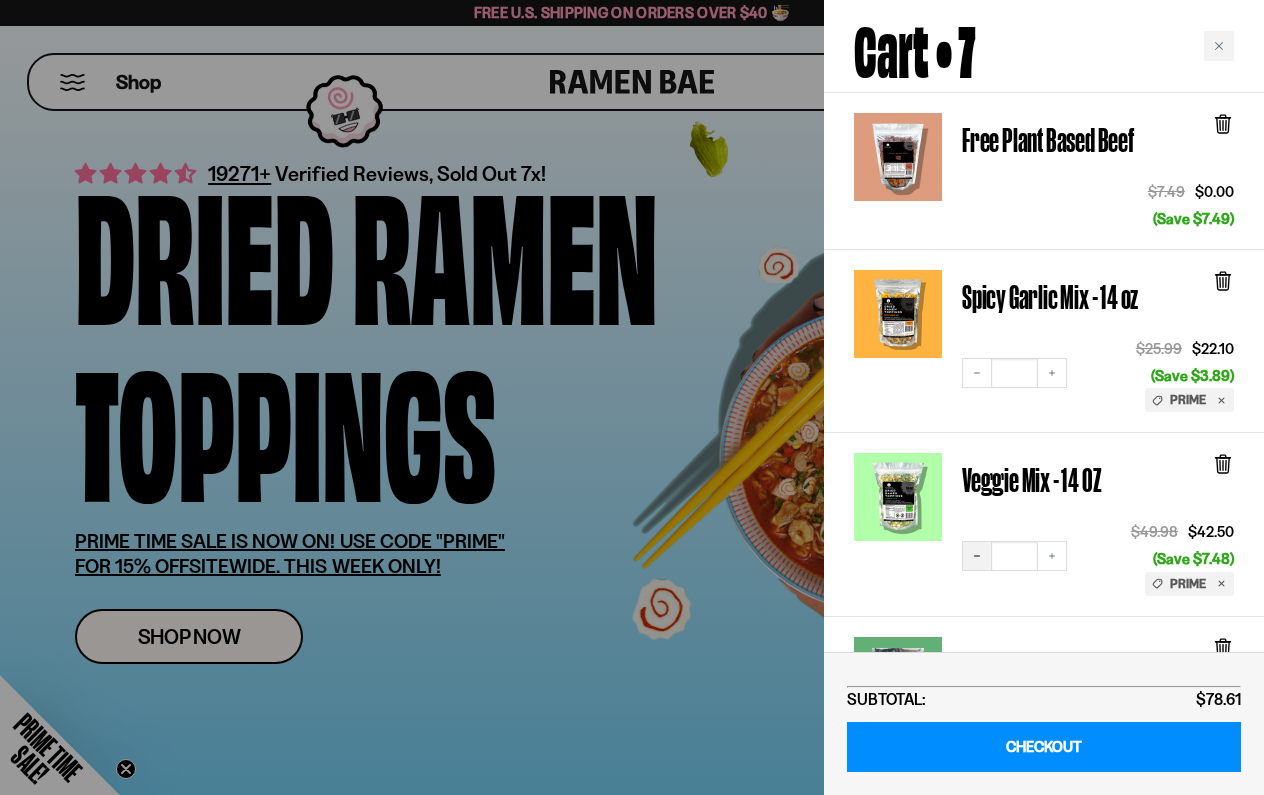 click on "Decrease quantity" at bounding box center (977, 556) 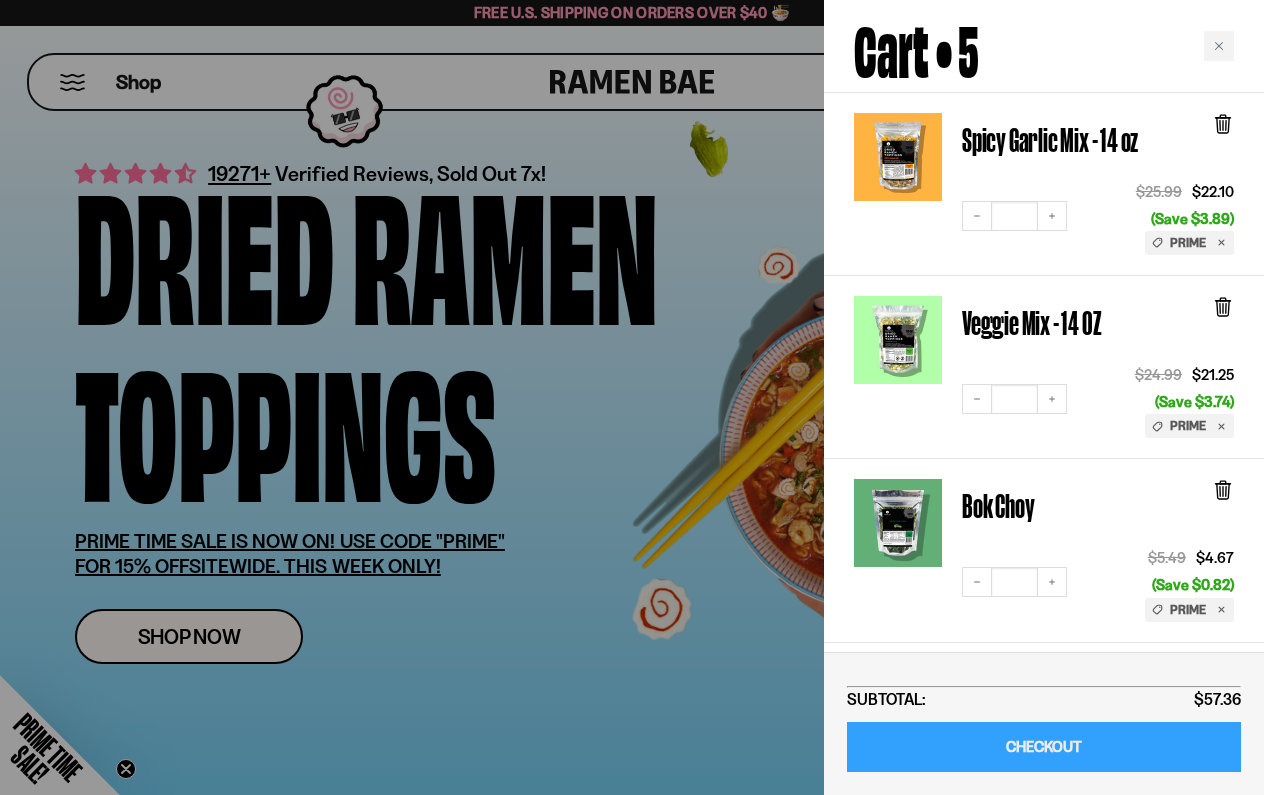 click on "CHECKOUT" at bounding box center (1044, 747) 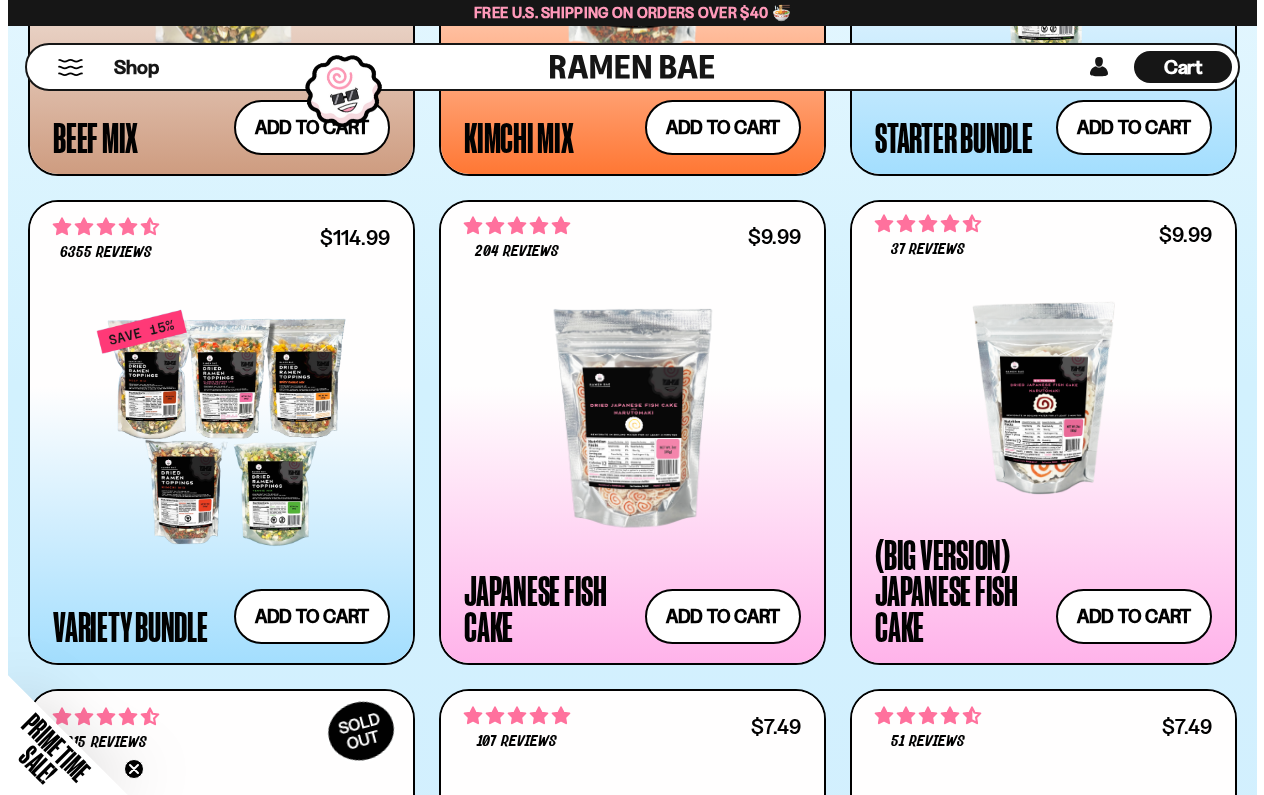 scroll, scrollTop: 1674, scrollLeft: 0, axis: vertical 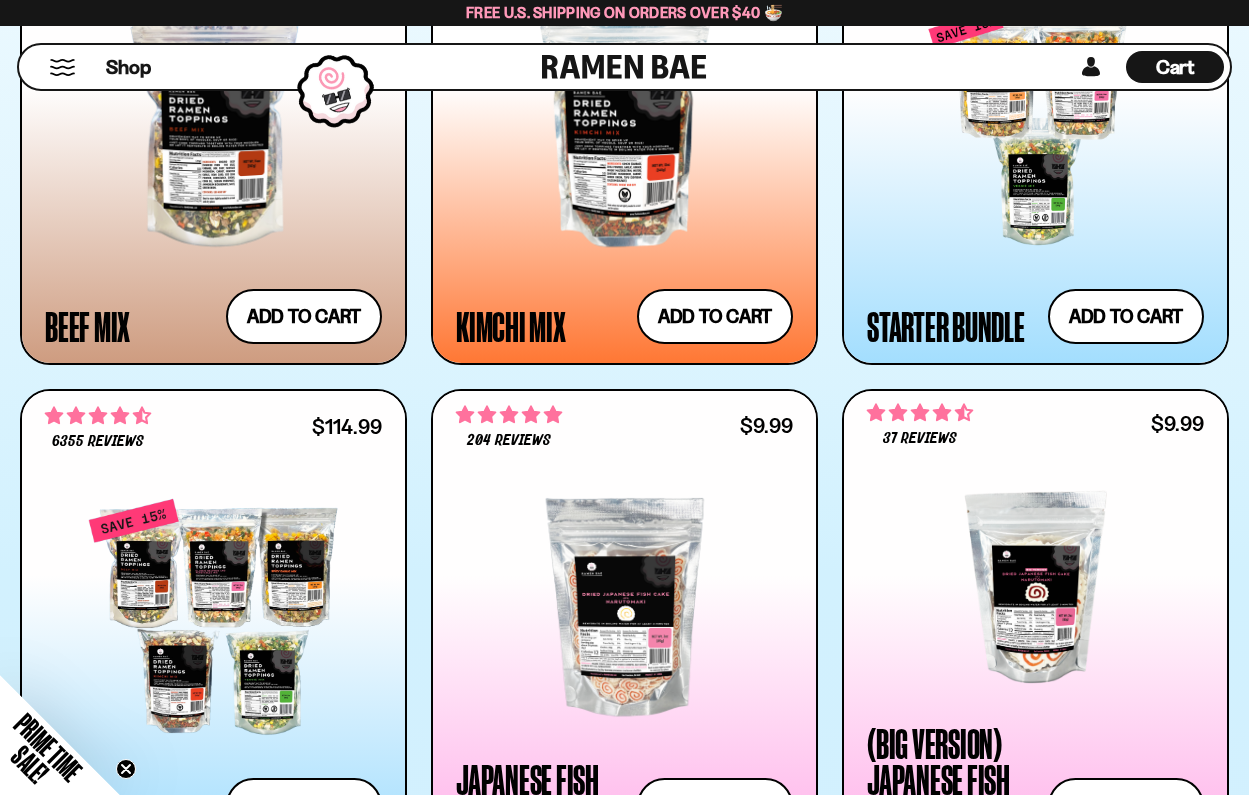 click on "Cart" at bounding box center (1175, 67) 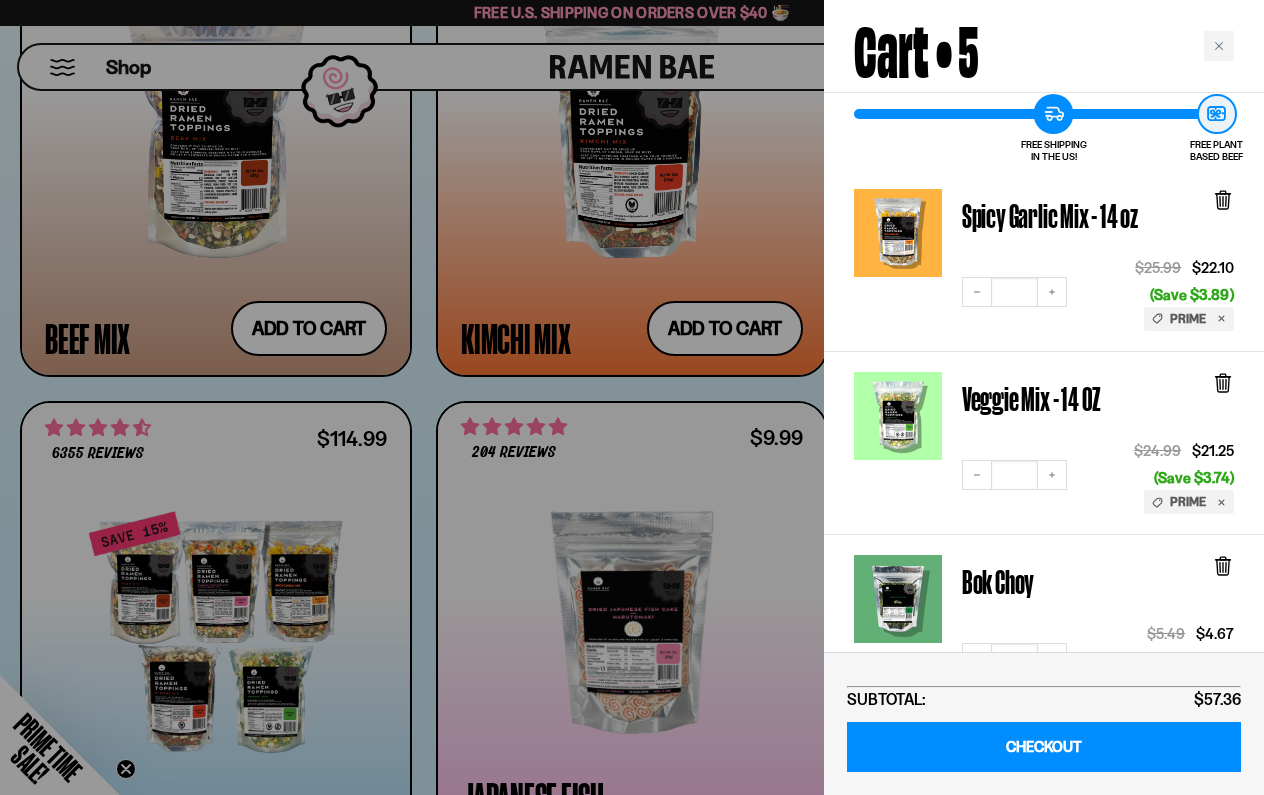 scroll, scrollTop: 206, scrollLeft: 0, axis: vertical 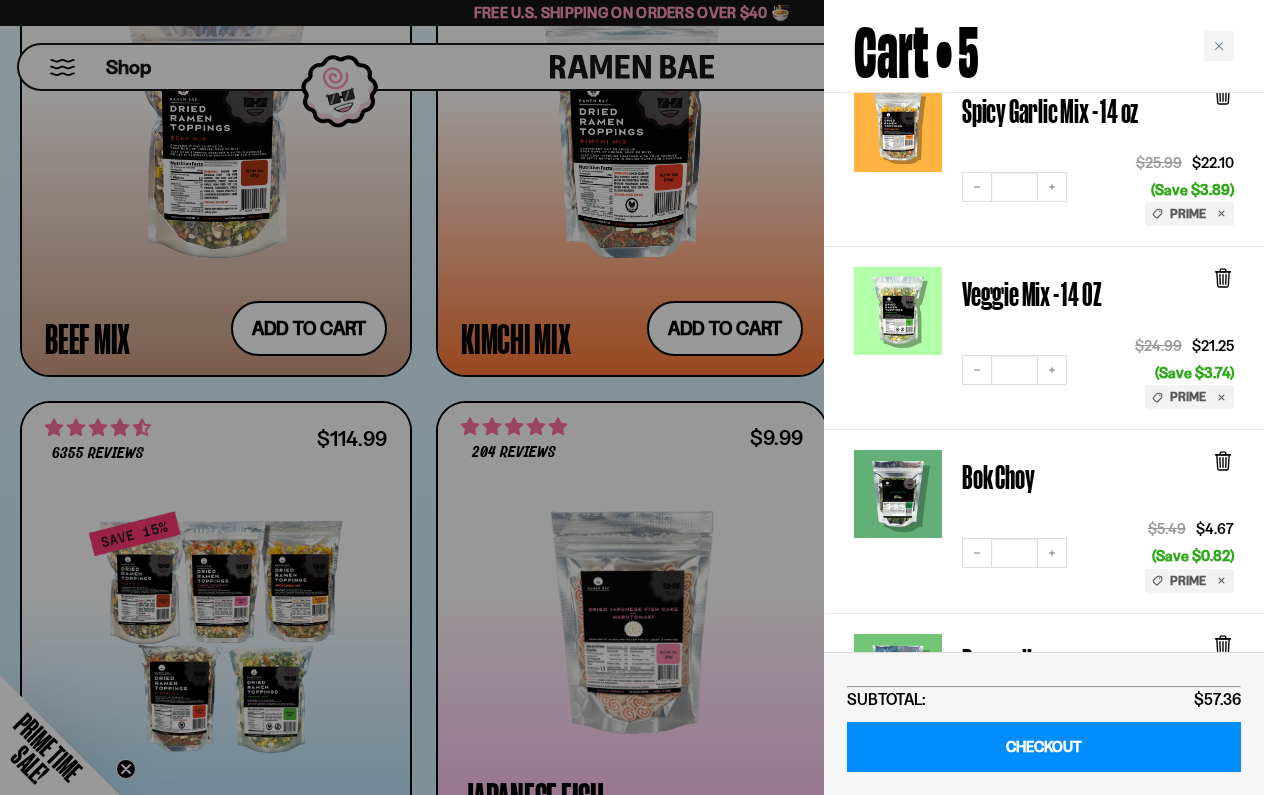 click 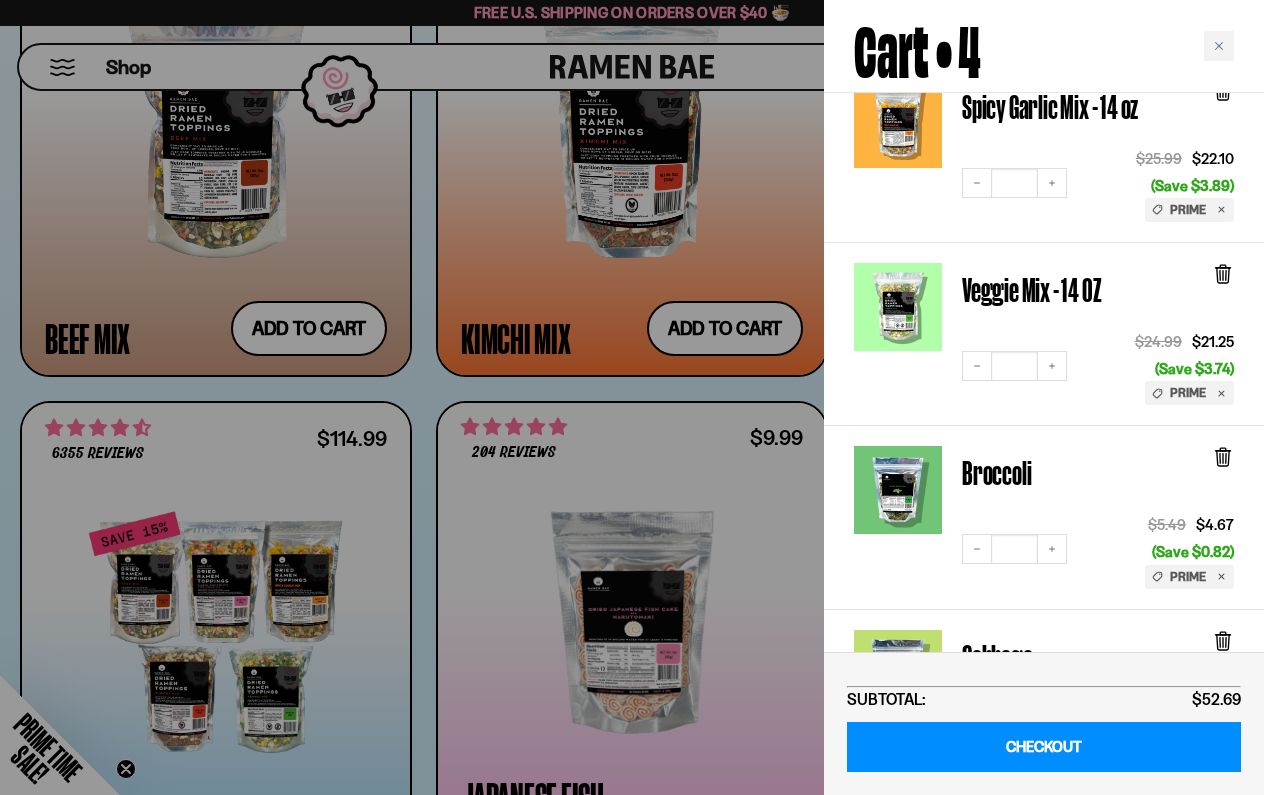 scroll, scrollTop: 309, scrollLeft: 0, axis: vertical 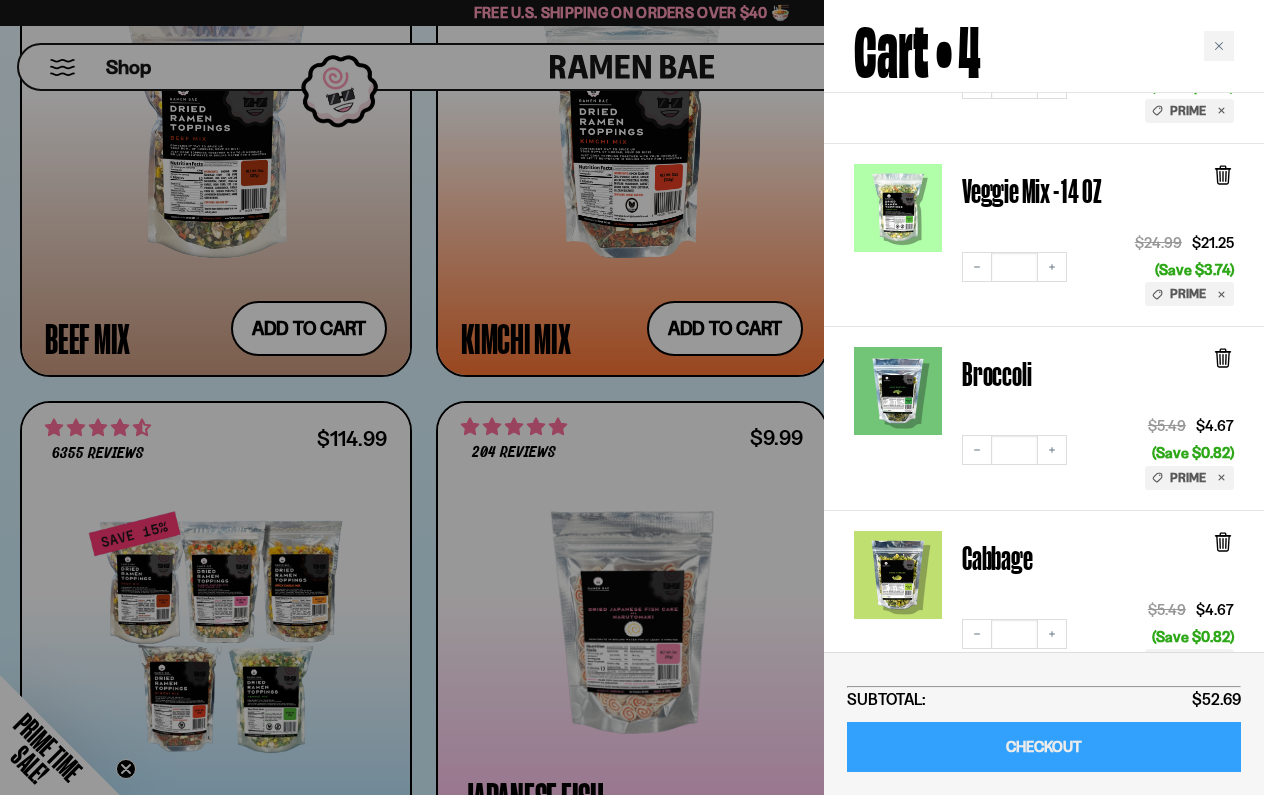 click on "CHECKOUT" at bounding box center [1044, 747] 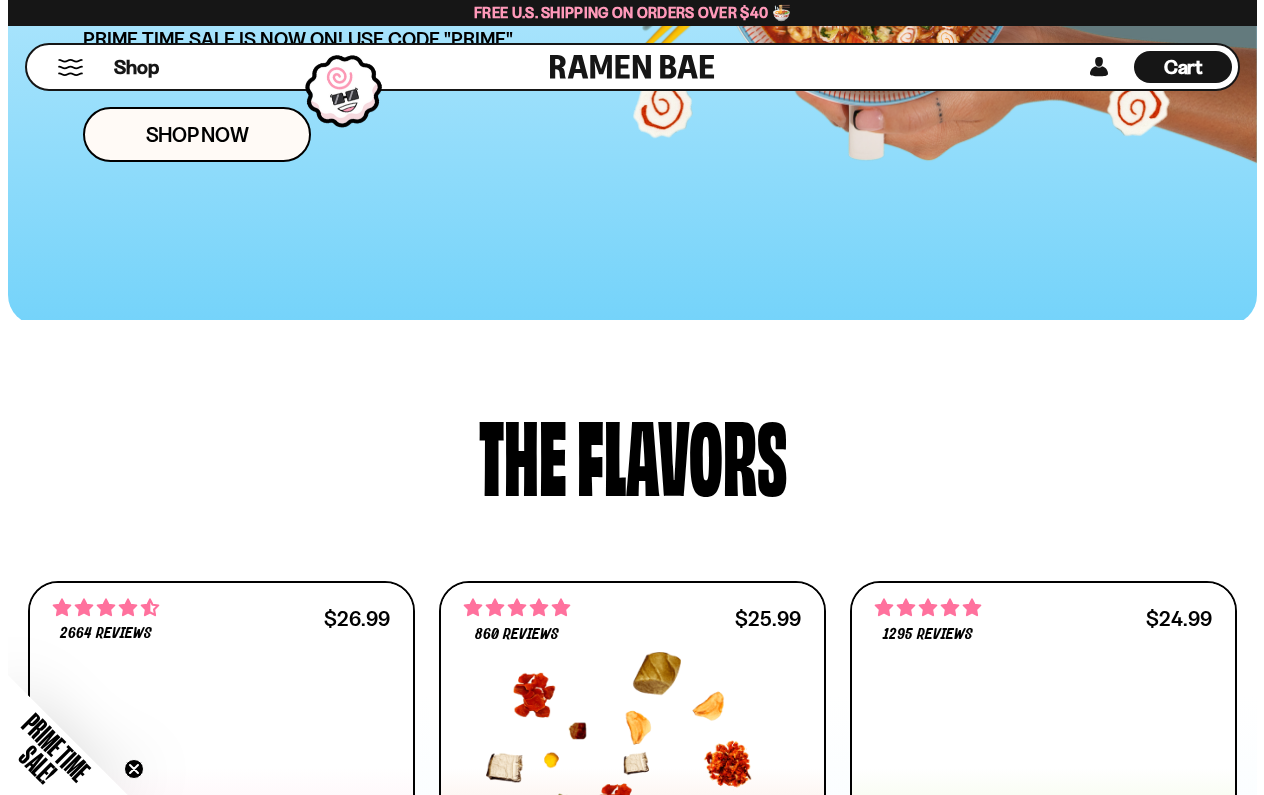 scroll, scrollTop: 1000, scrollLeft: 0, axis: vertical 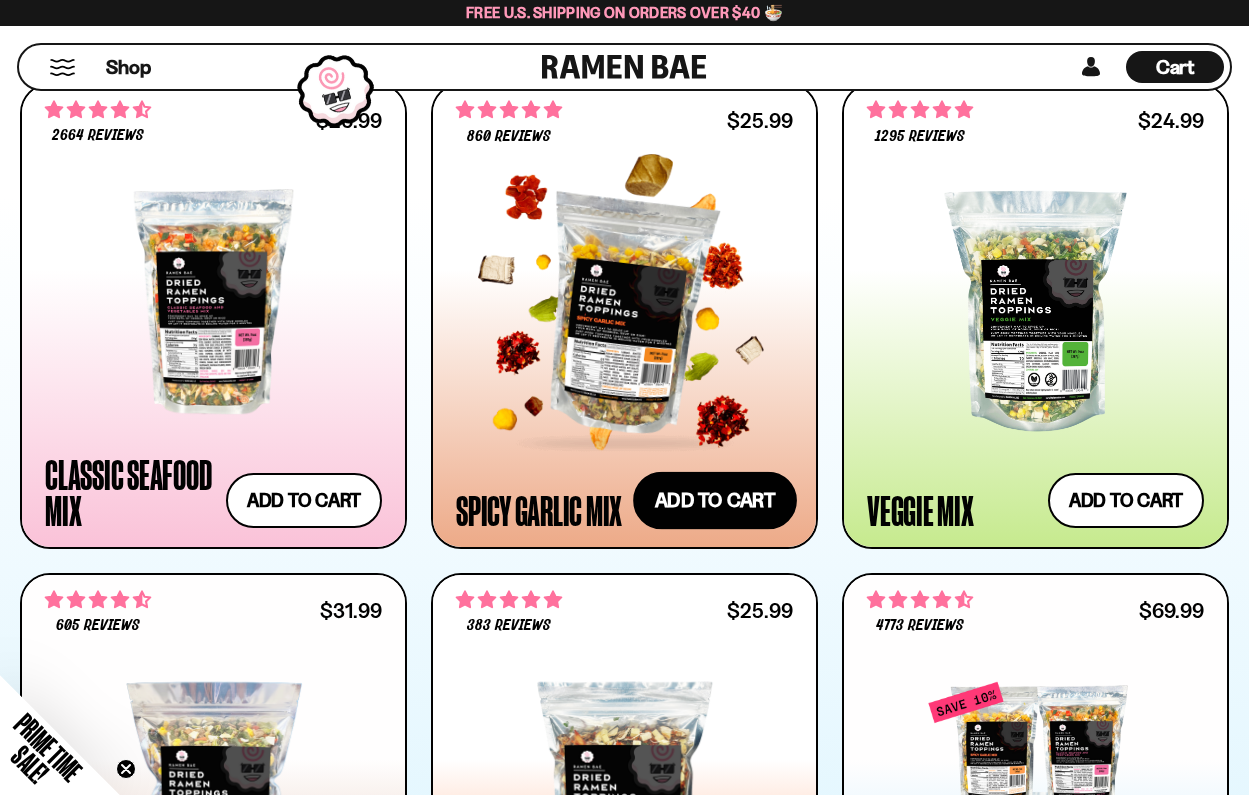 click on "Add to cart
Add
—
Regular price
$25.99
Regular price
Sale price
$25.99
Unit price
/
per" at bounding box center [715, 500] 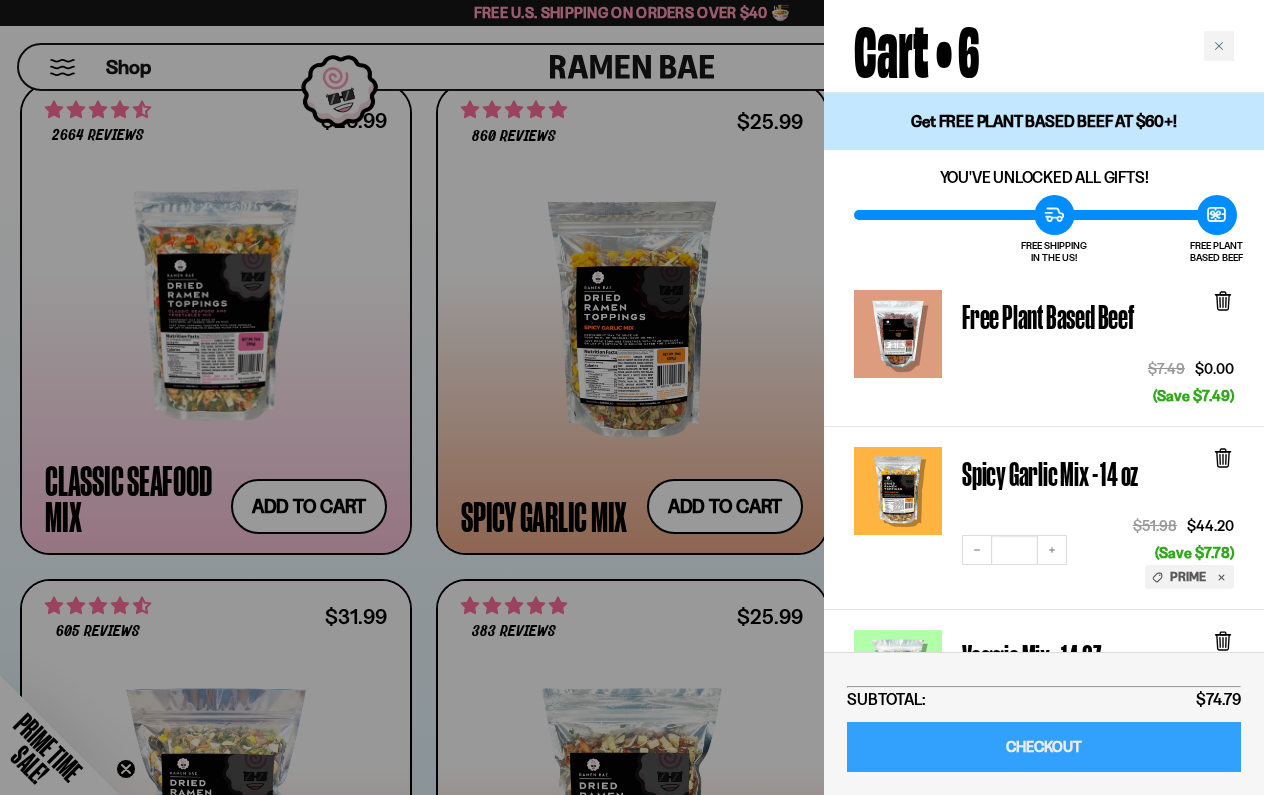 click on "CHECKOUT" at bounding box center (1044, 747) 